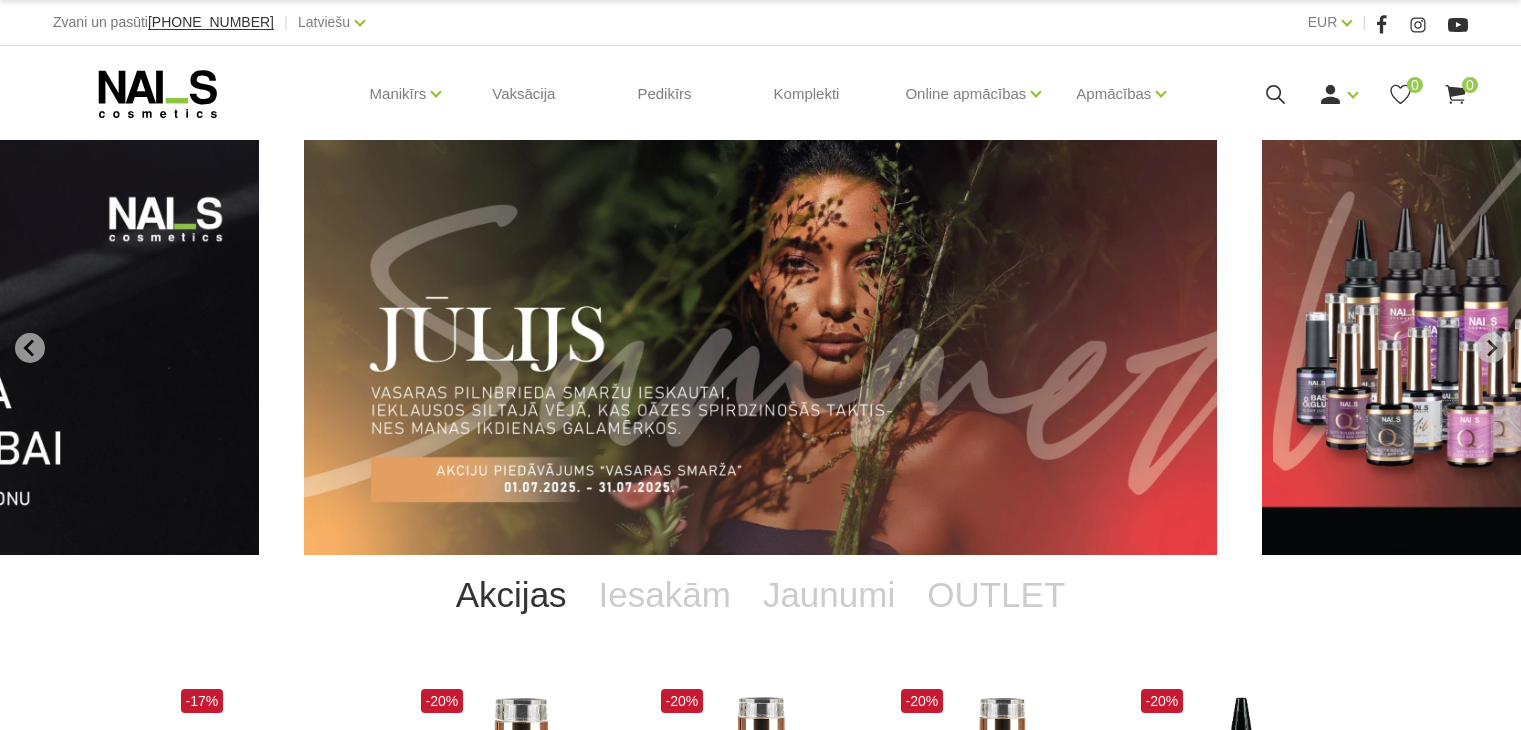 scroll, scrollTop: 0, scrollLeft: 0, axis: both 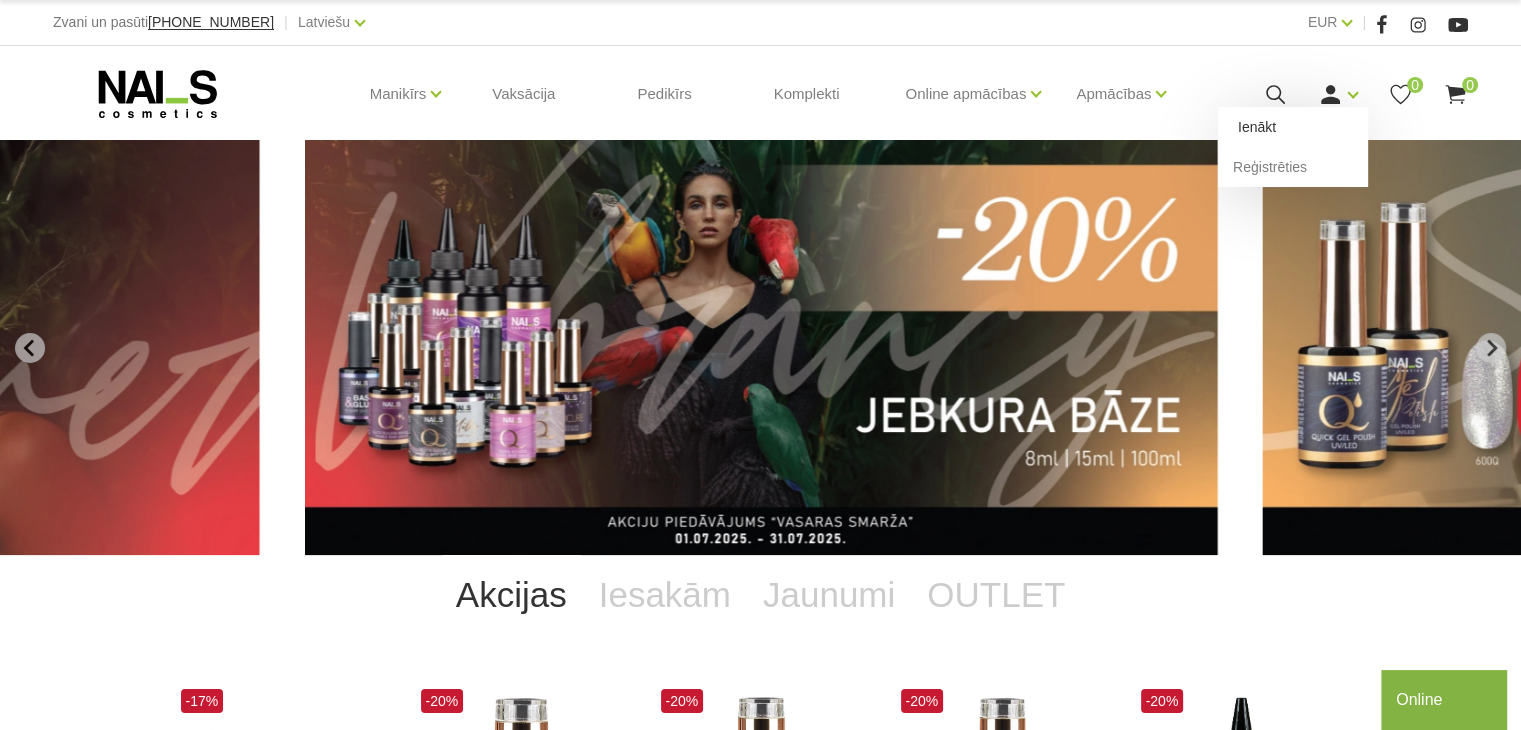click on "Ienākt" at bounding box center (1293, 127) 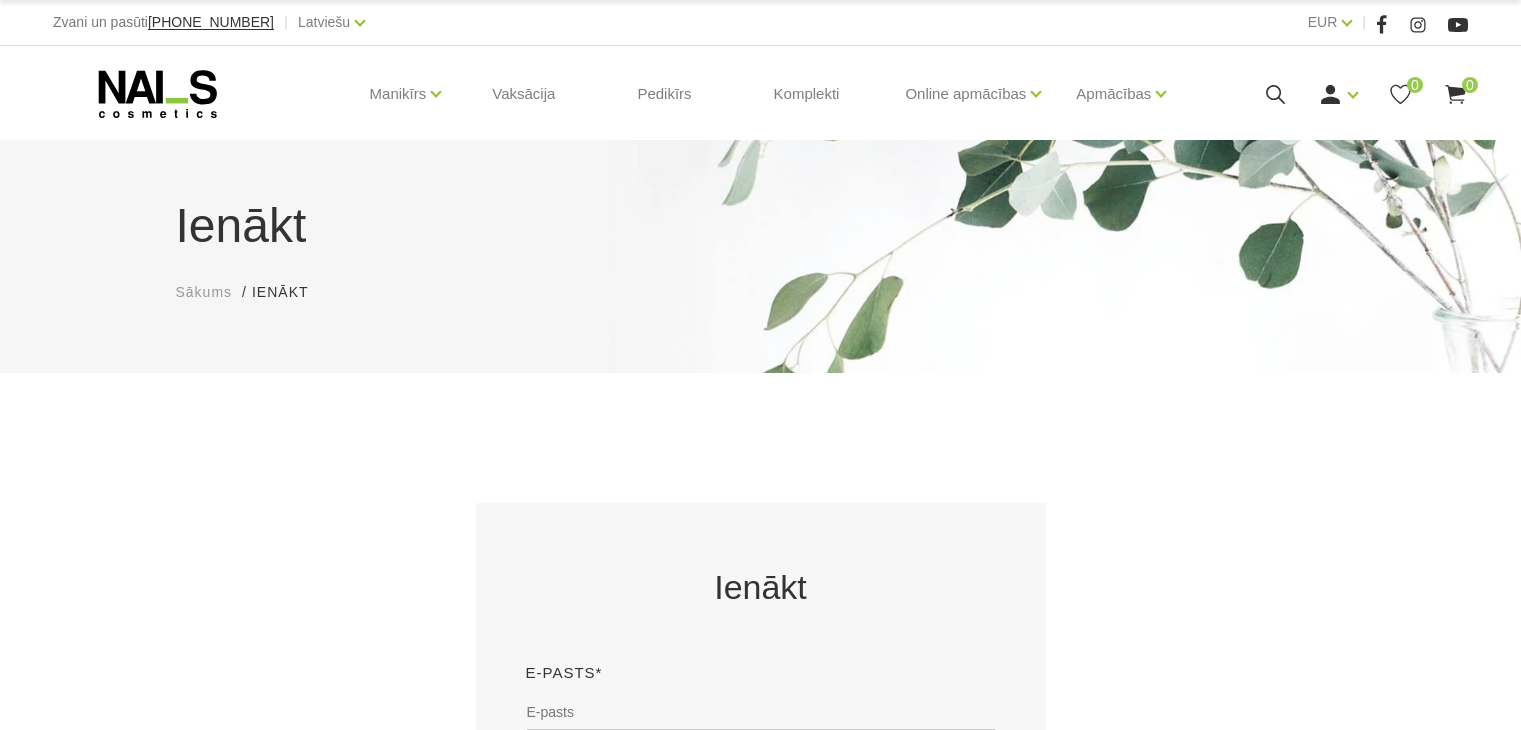 scroll, scrollTop: 0, scrollLeft: 0, axis: both 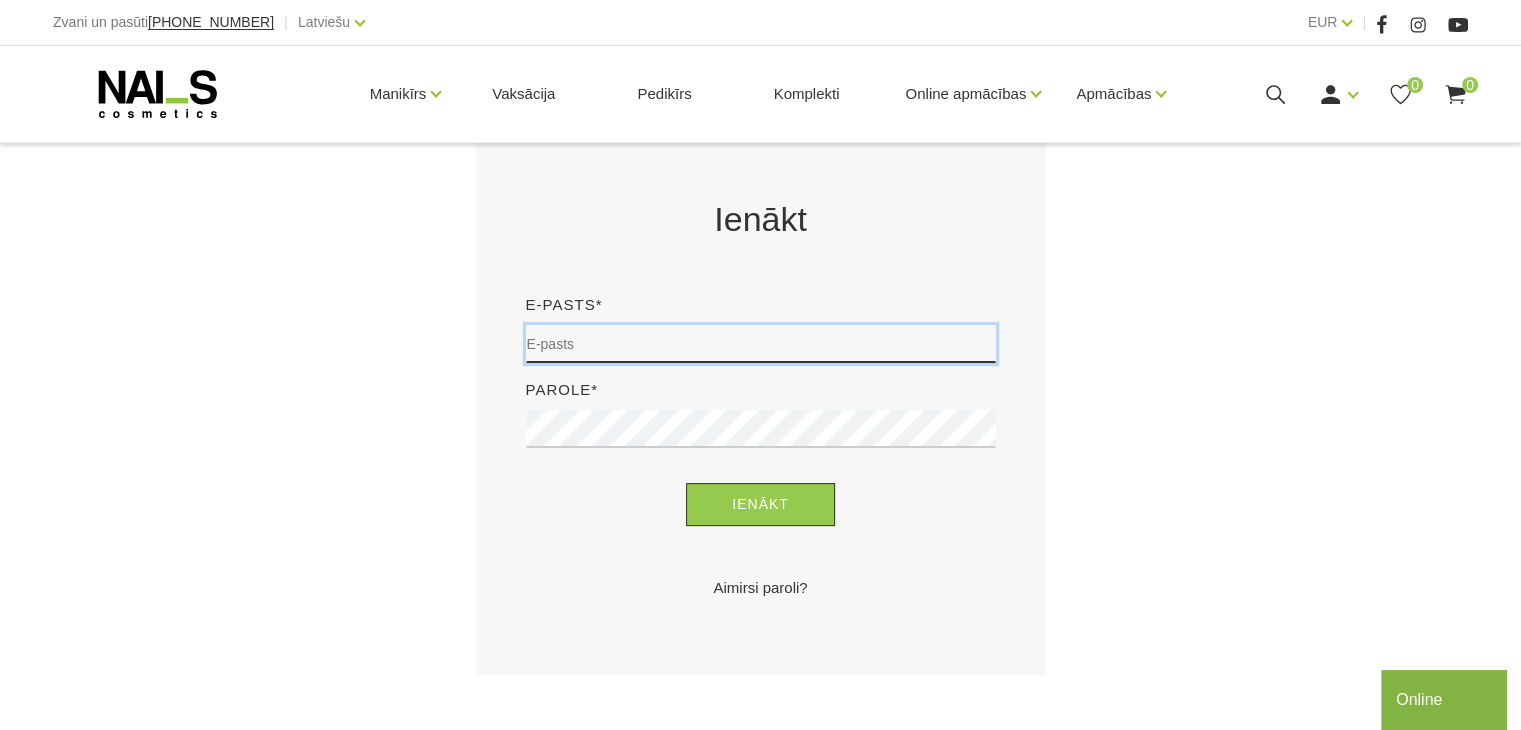 click at bounding box center (761, 344) 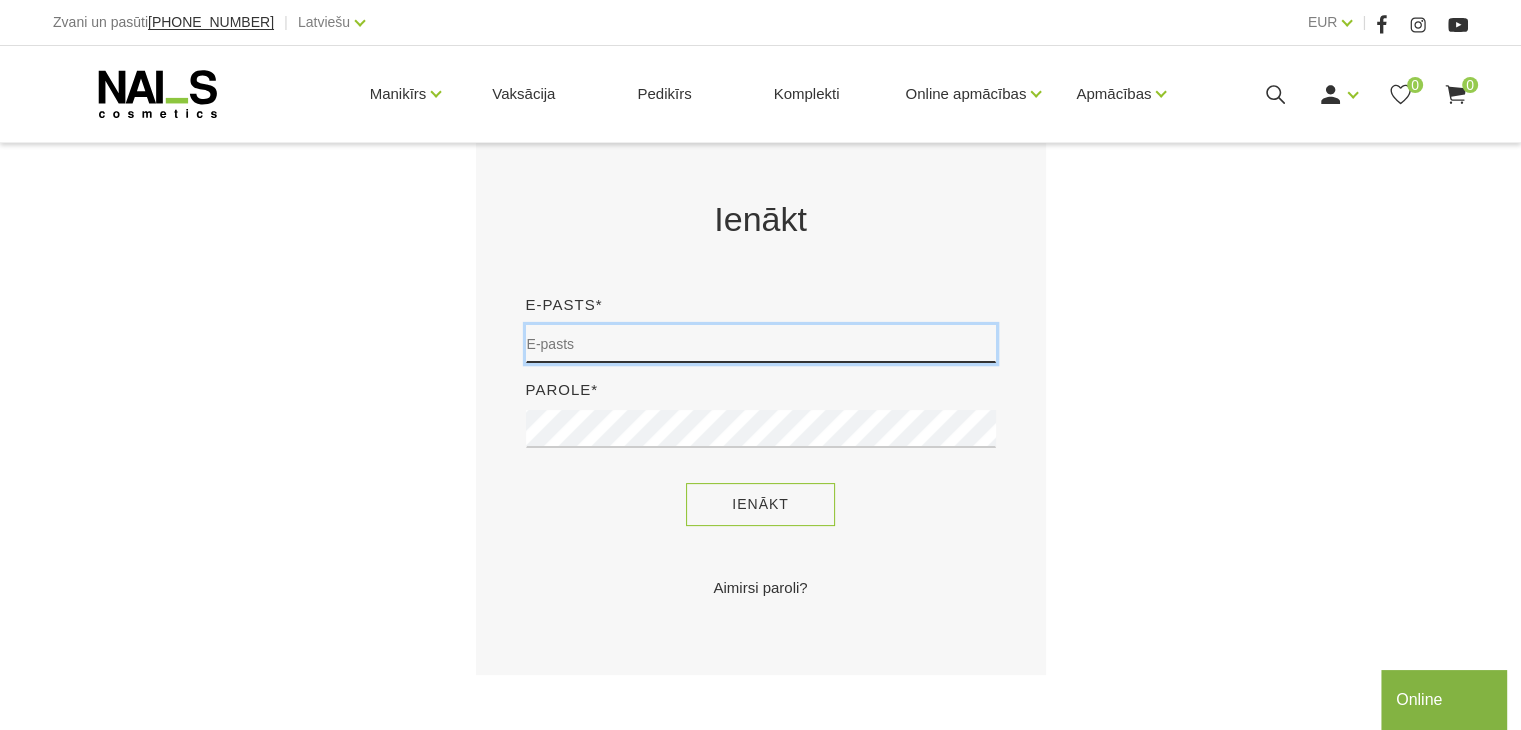 type on "paulapeterane@inbox.lv" 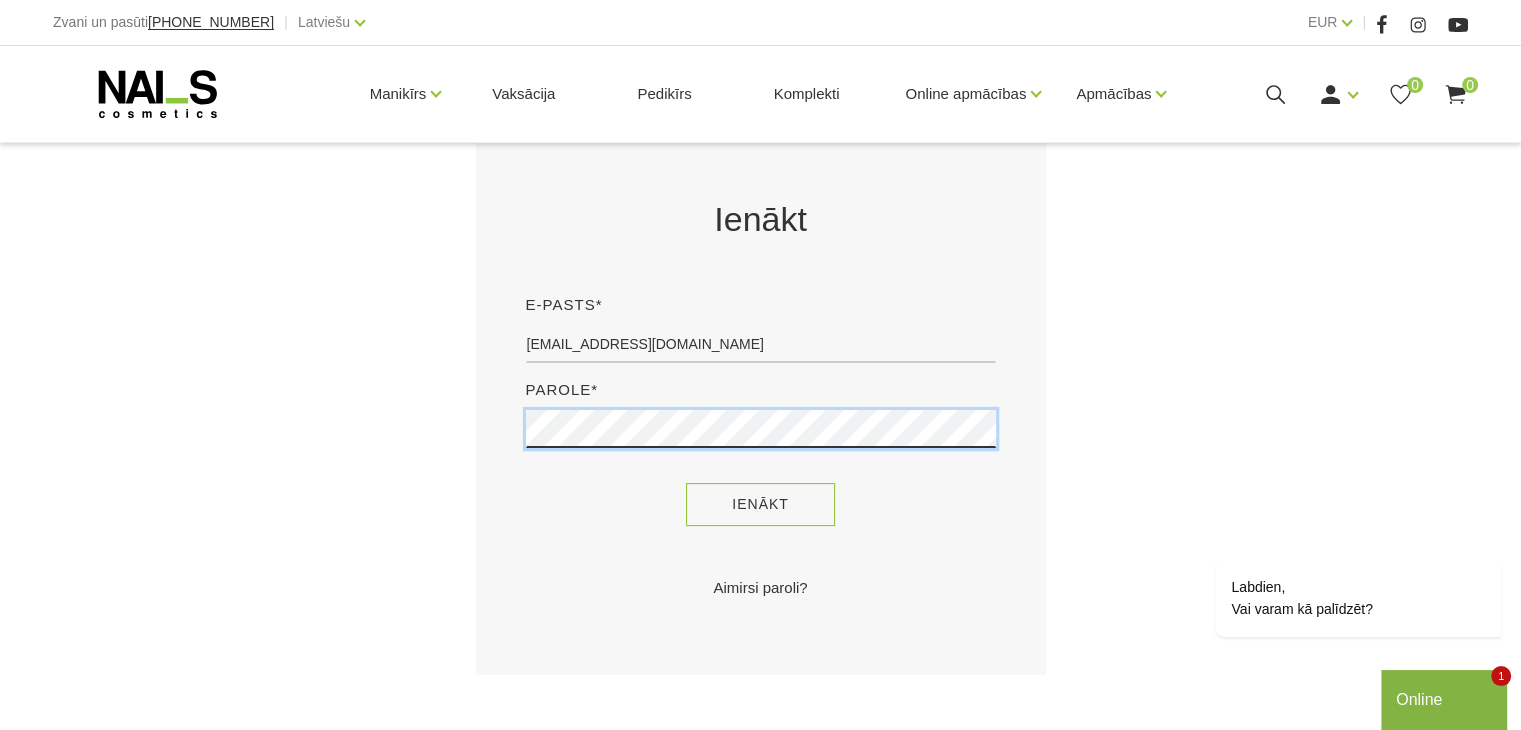 click on "Ienākt" at bounding box center (760, 504) 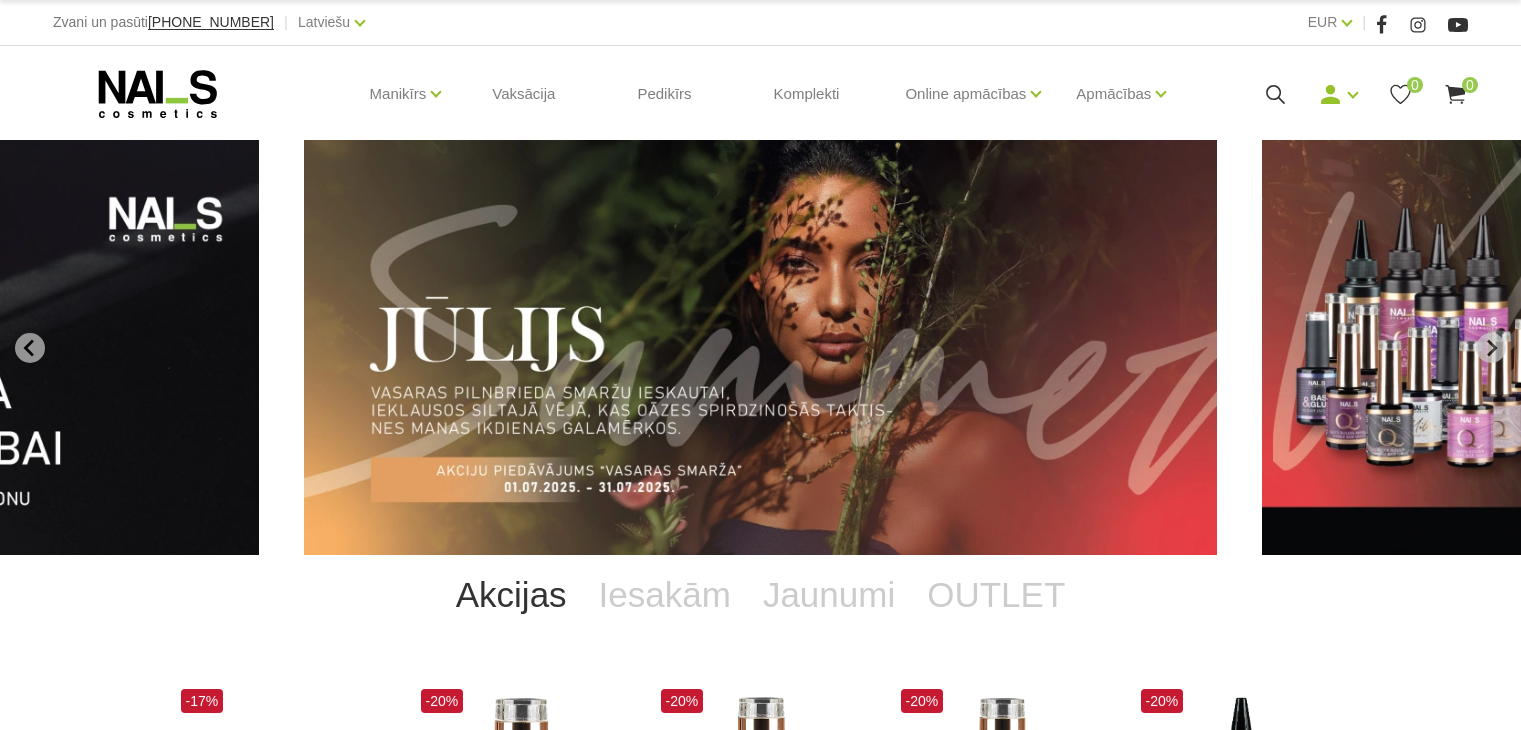 scroll, scrollTop: 0, scrollLeft: 0, axis: both 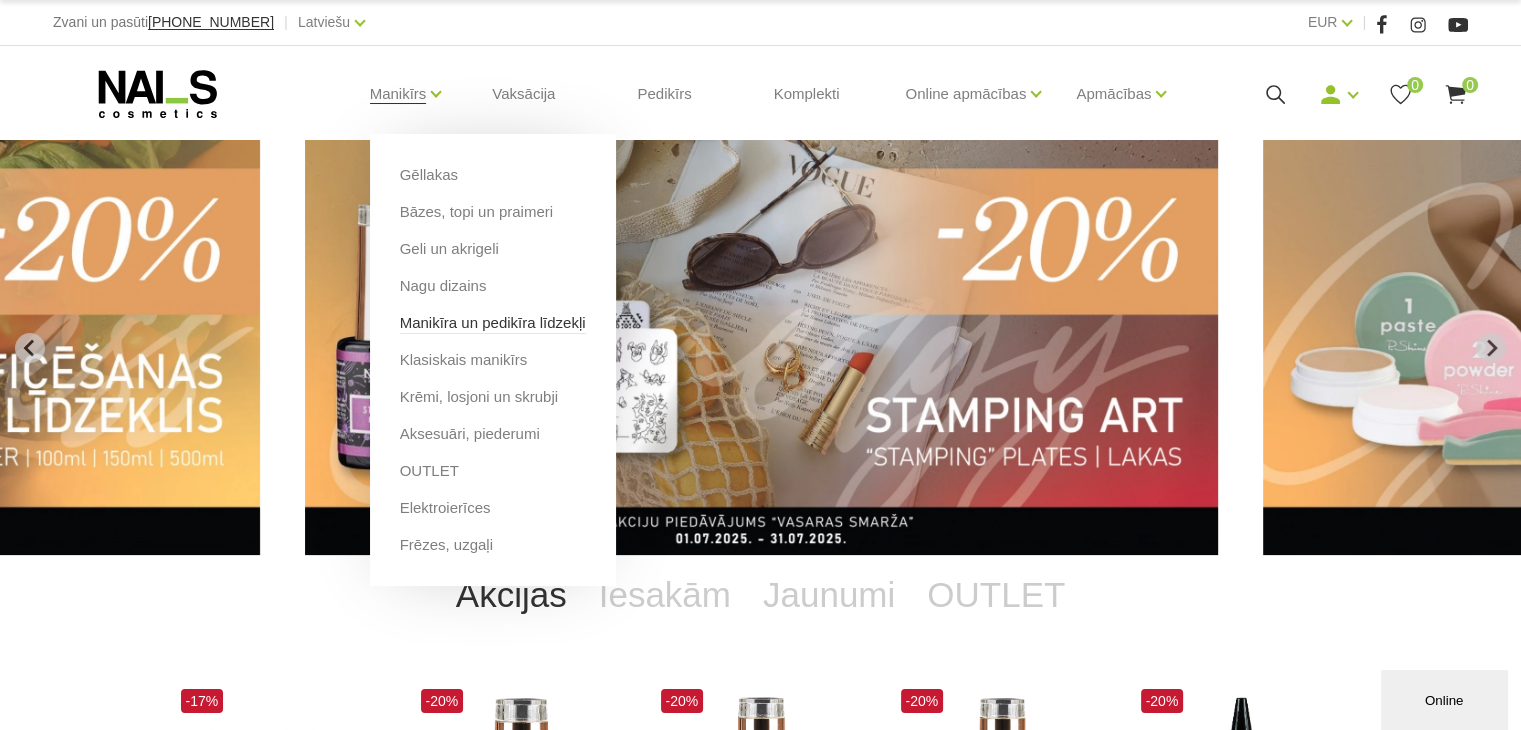 click on "Manikīra un pedikīra līdzekļi" at bounding box center (493, 323) 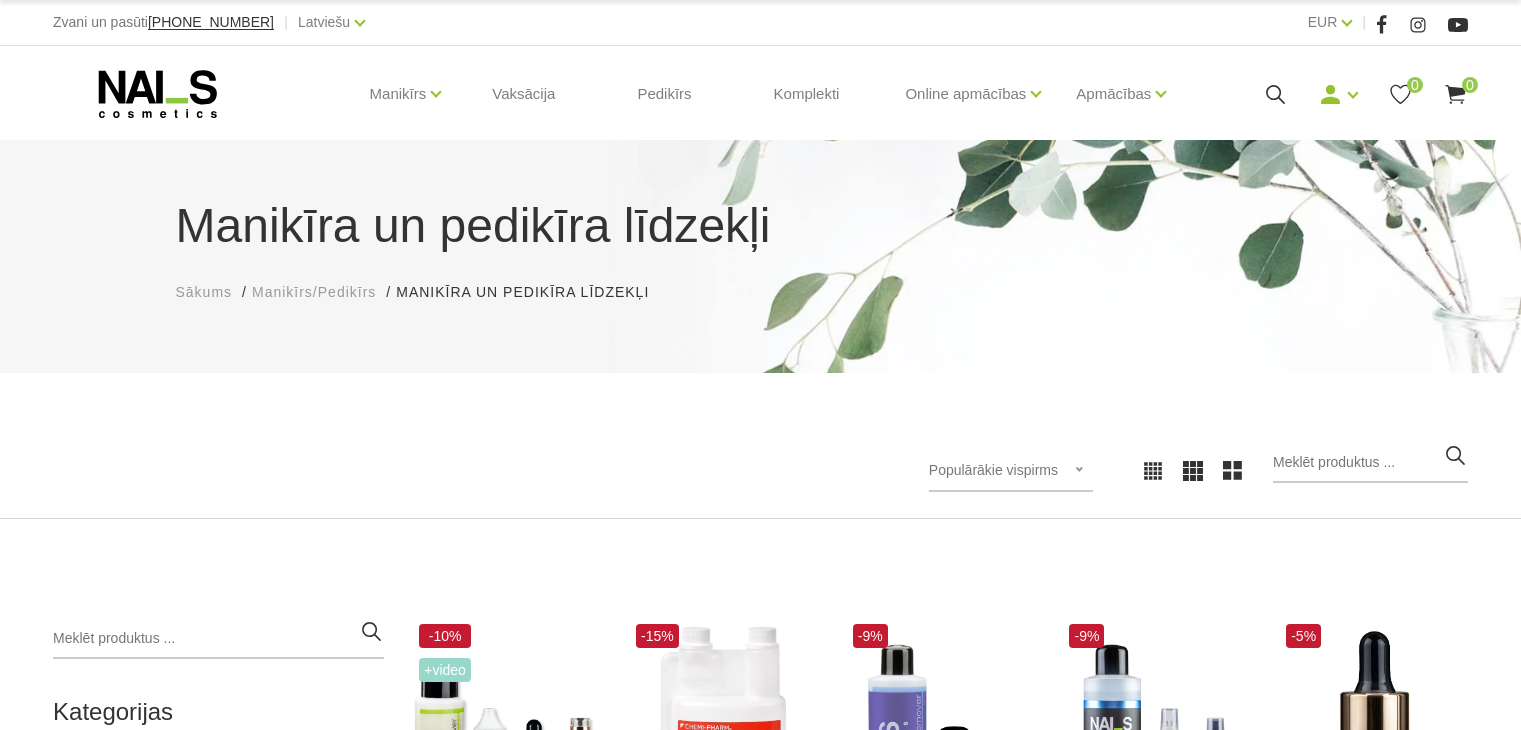 scroll, scrollTop: 0, scrollLeft: 0, axis: both 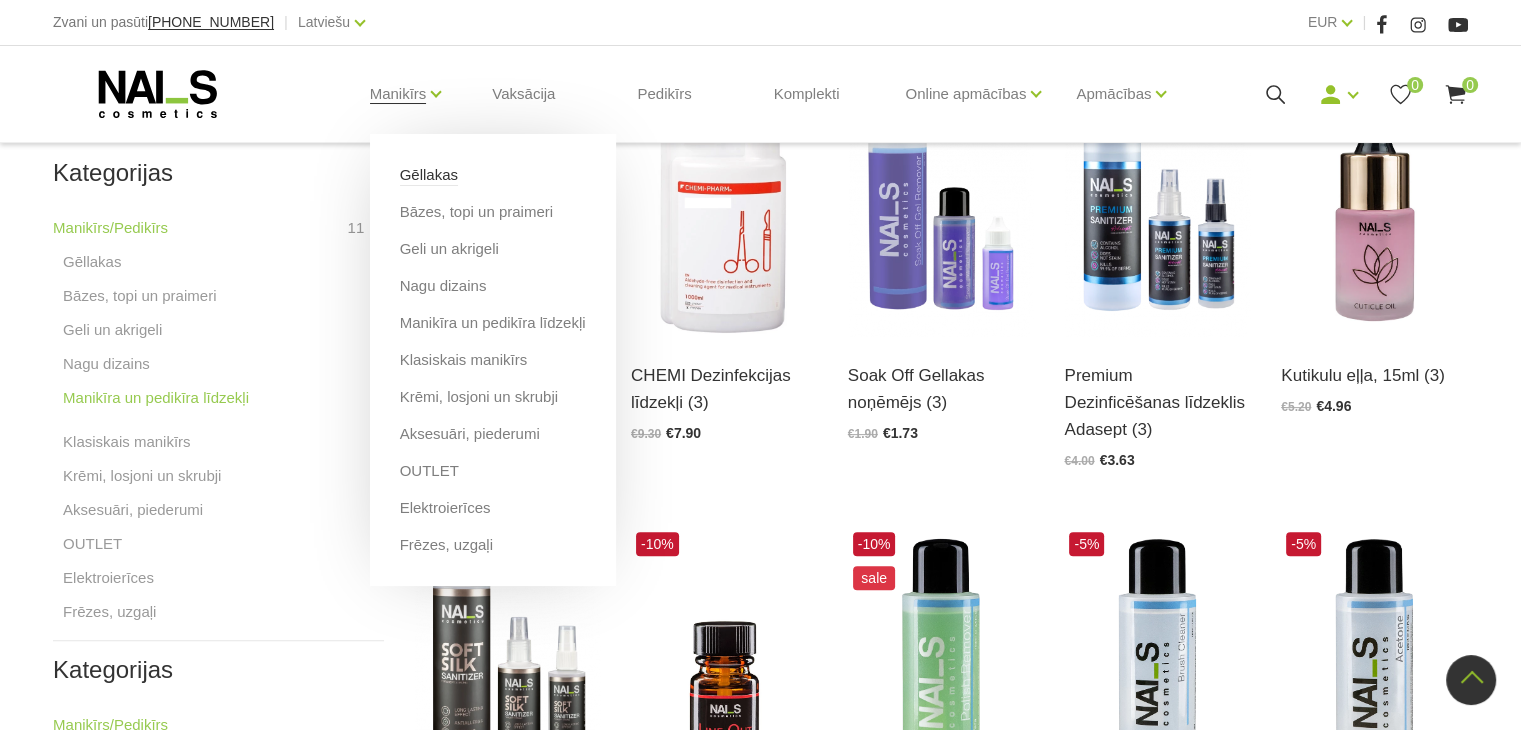 click on "Gēllakas" at bounding box center (429, 175) 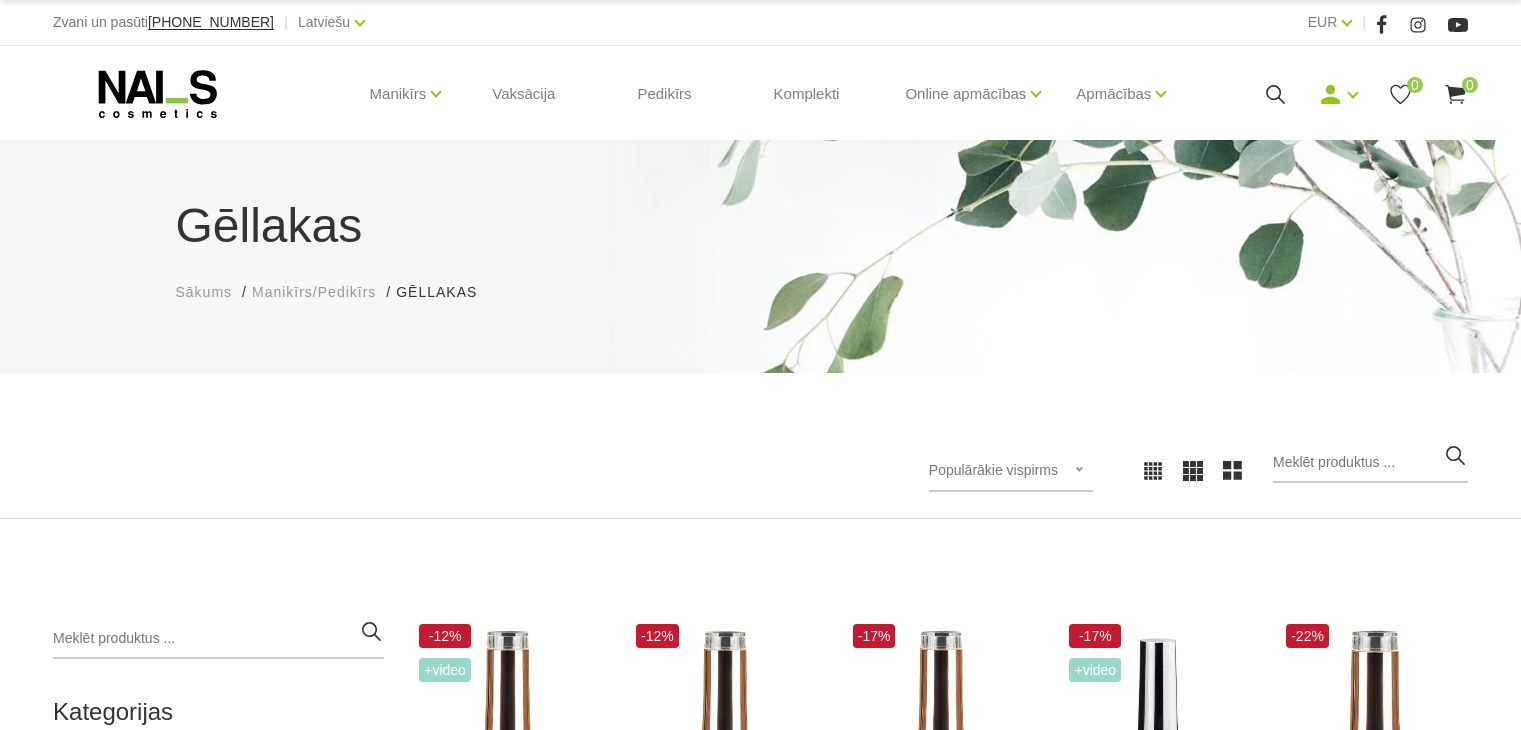 scroll, scrollTop: 0, scrollLeft: 0, axis: both 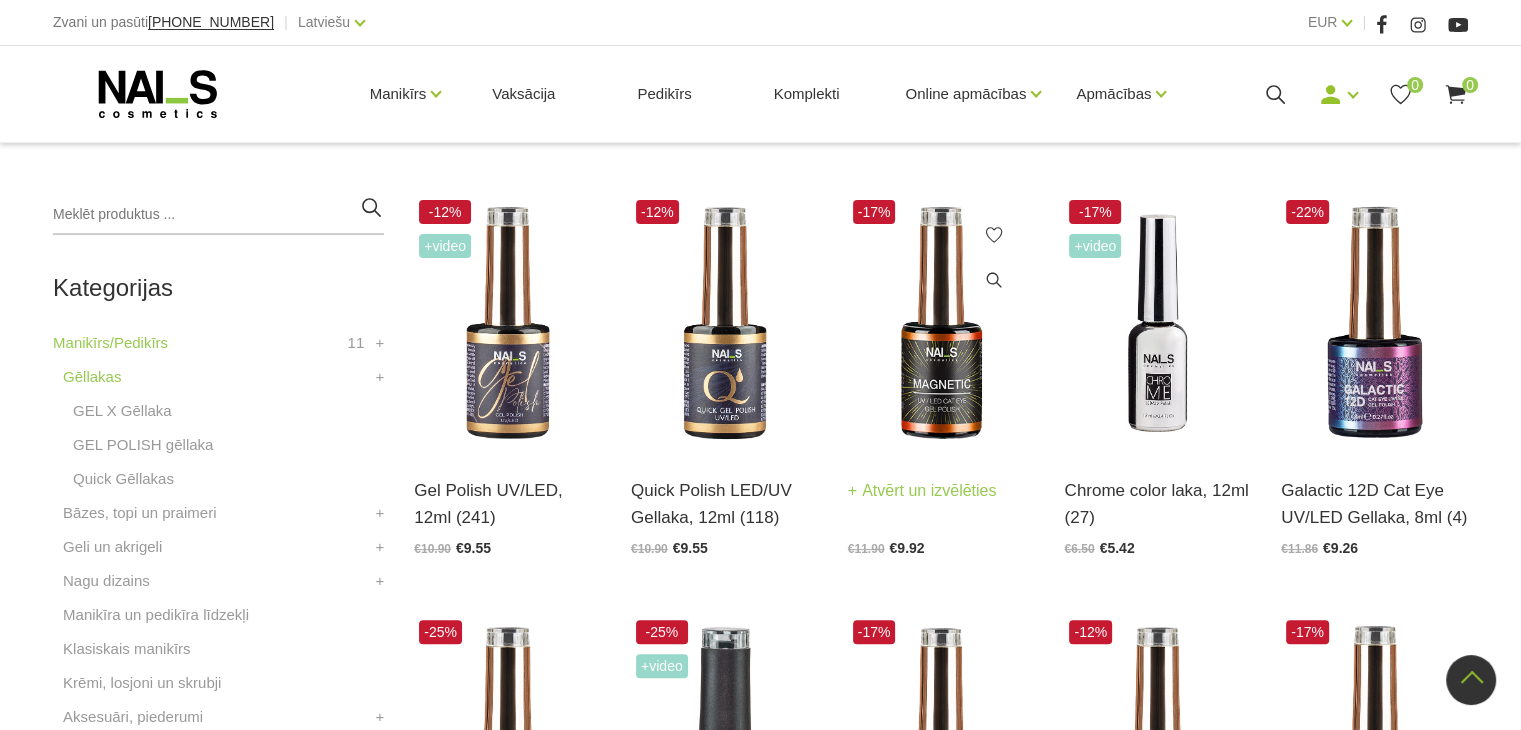 click at bounding box center [941, 323] 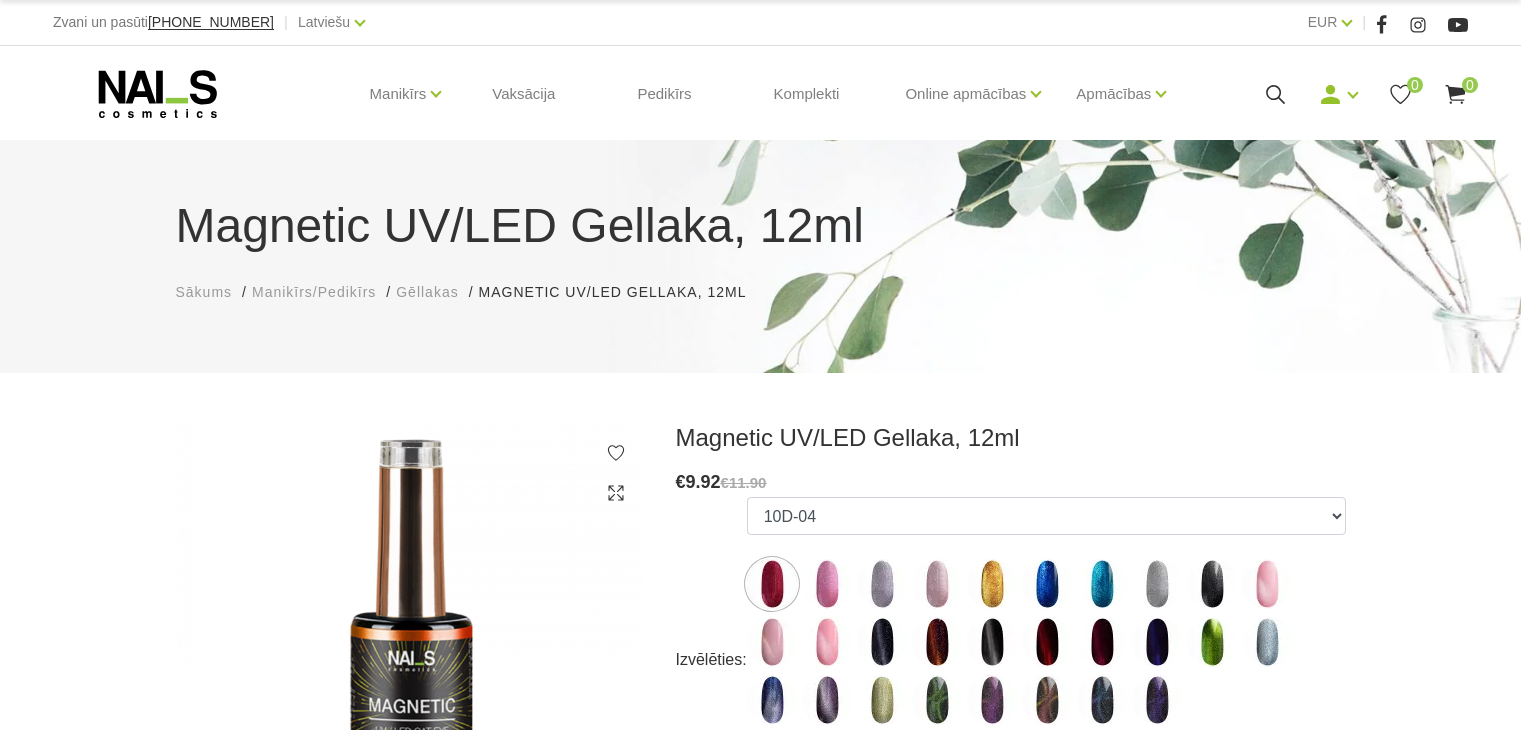 scroll, scrollTop: 0, scrollLeft: 0, axis: both 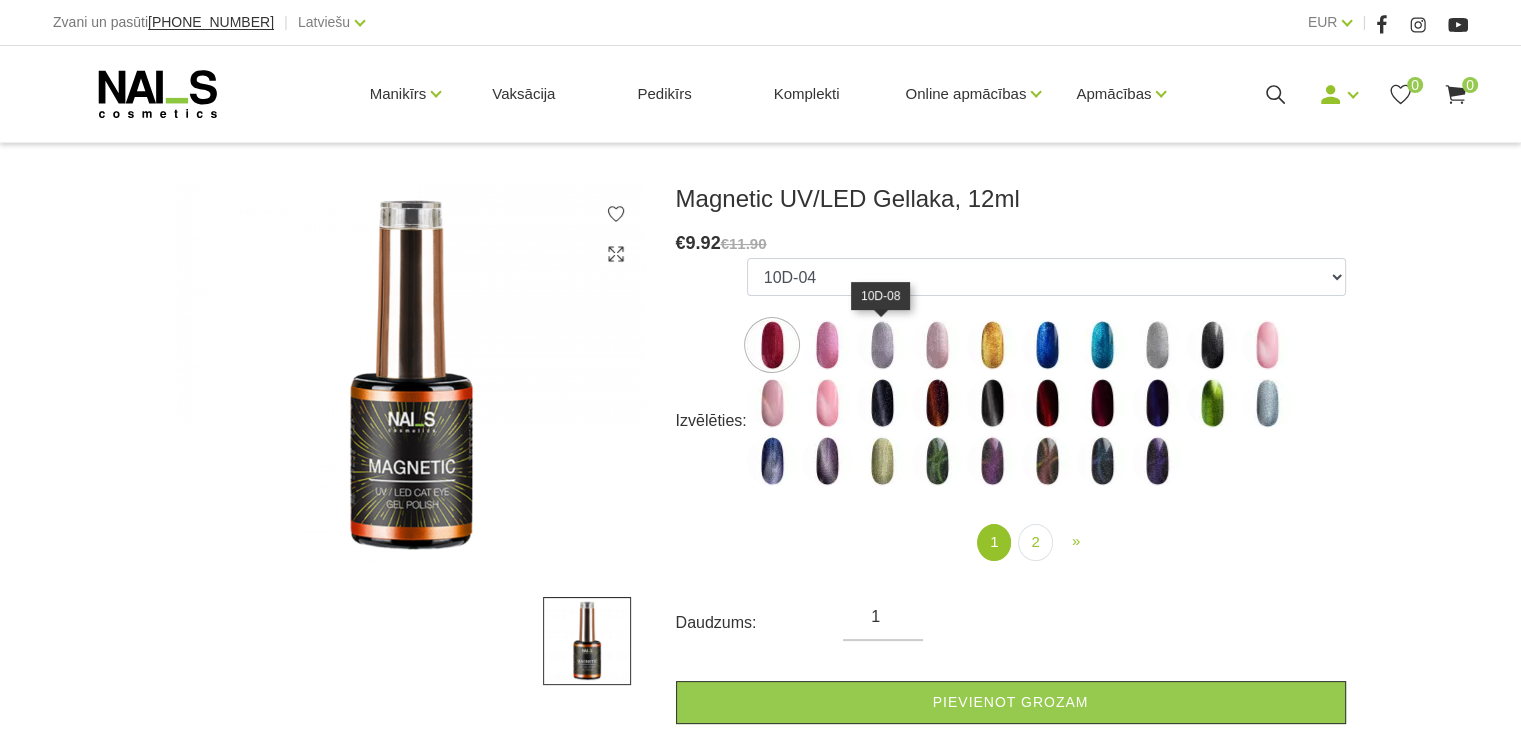 click at bounding box center (882, 345) 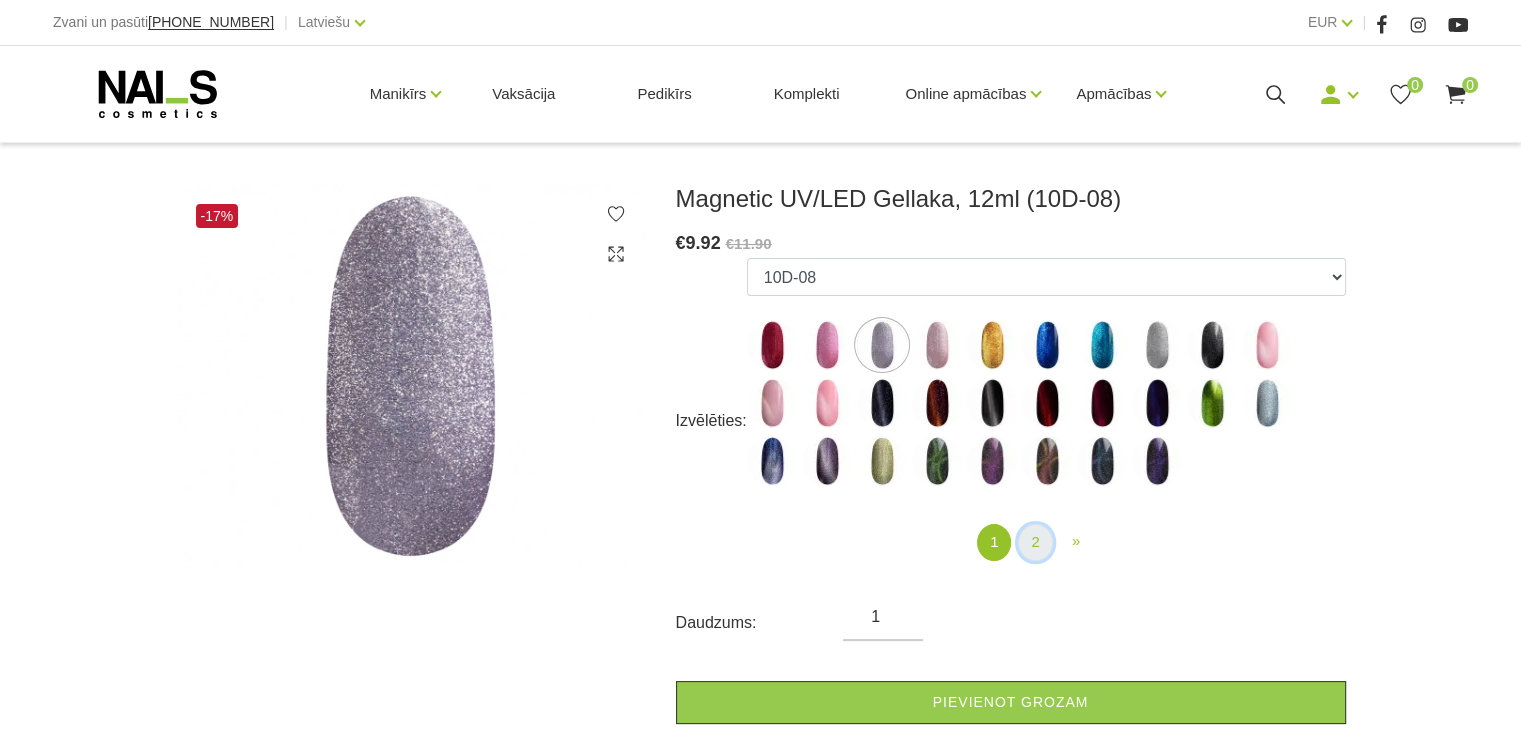 click on "2" at bounding box center [1035, 542] 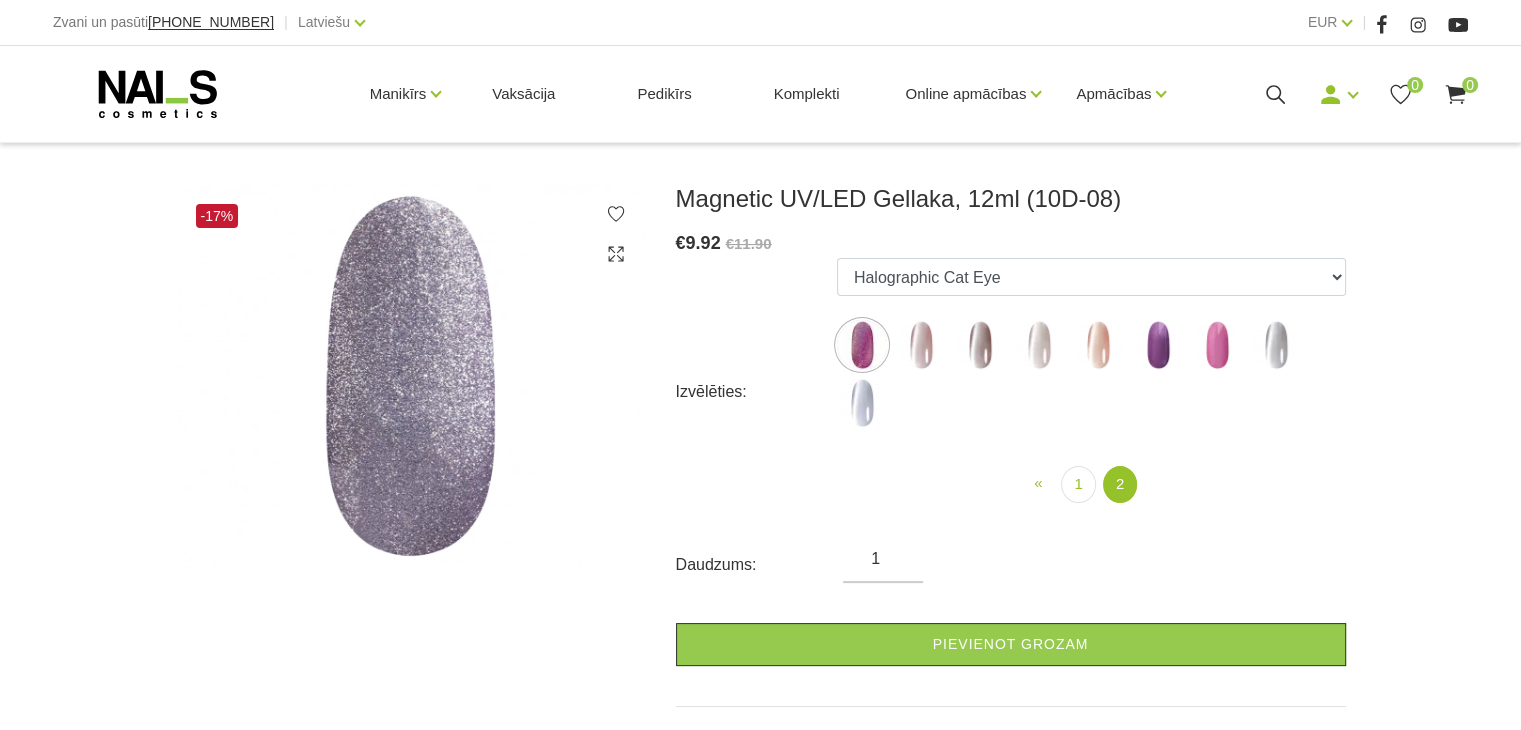 click at bounding box center (921, 345) 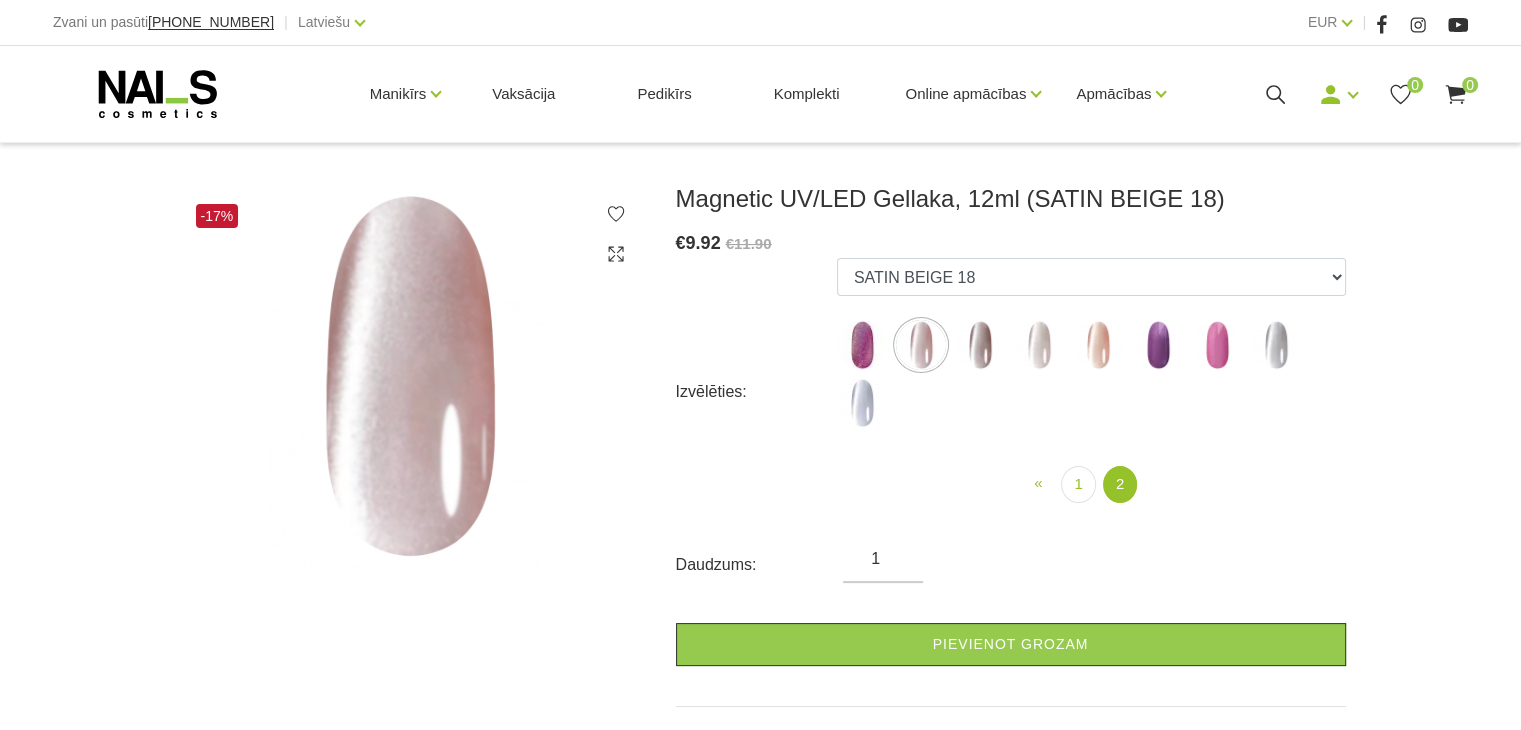 click at bounding box center (1098, 345) 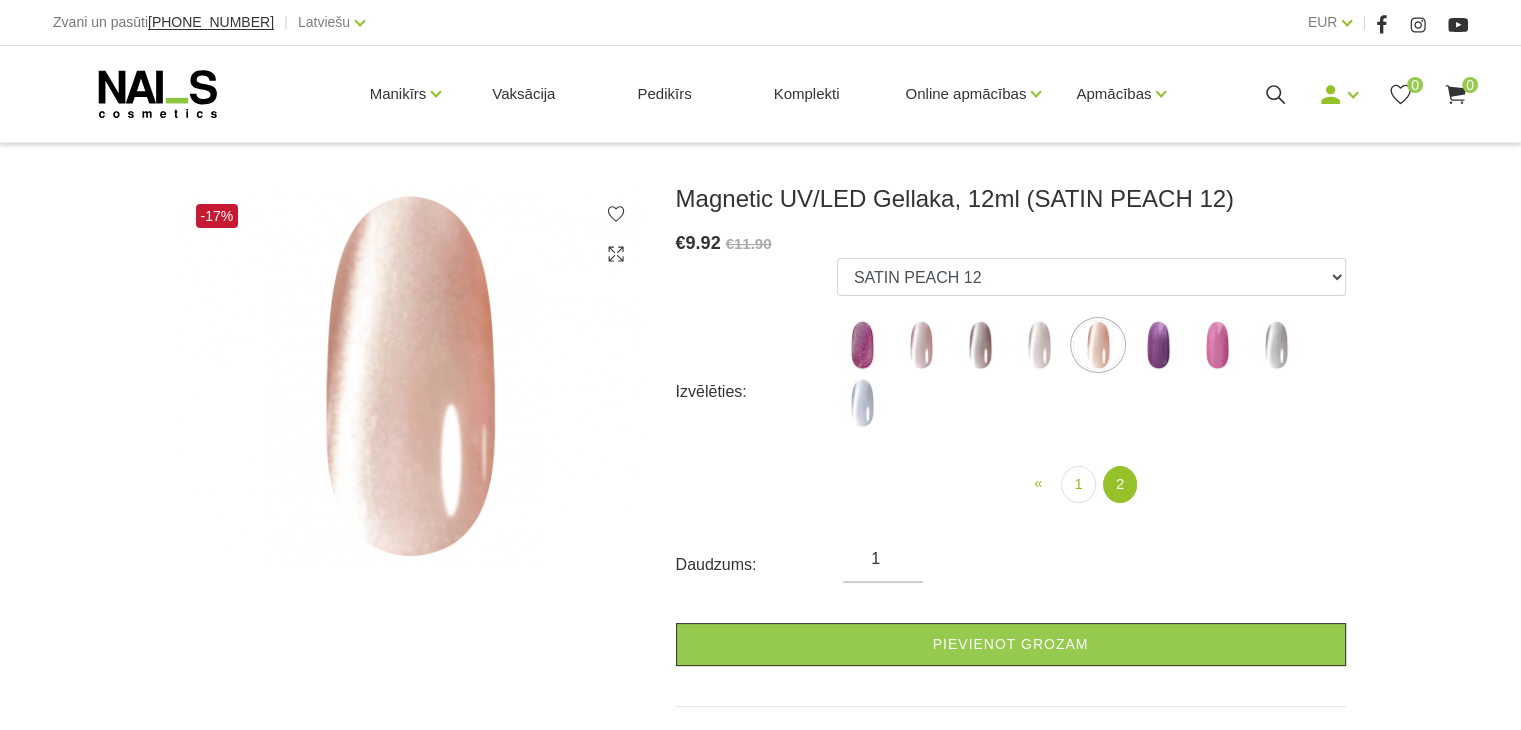 click at bounding box center (1039, 345) 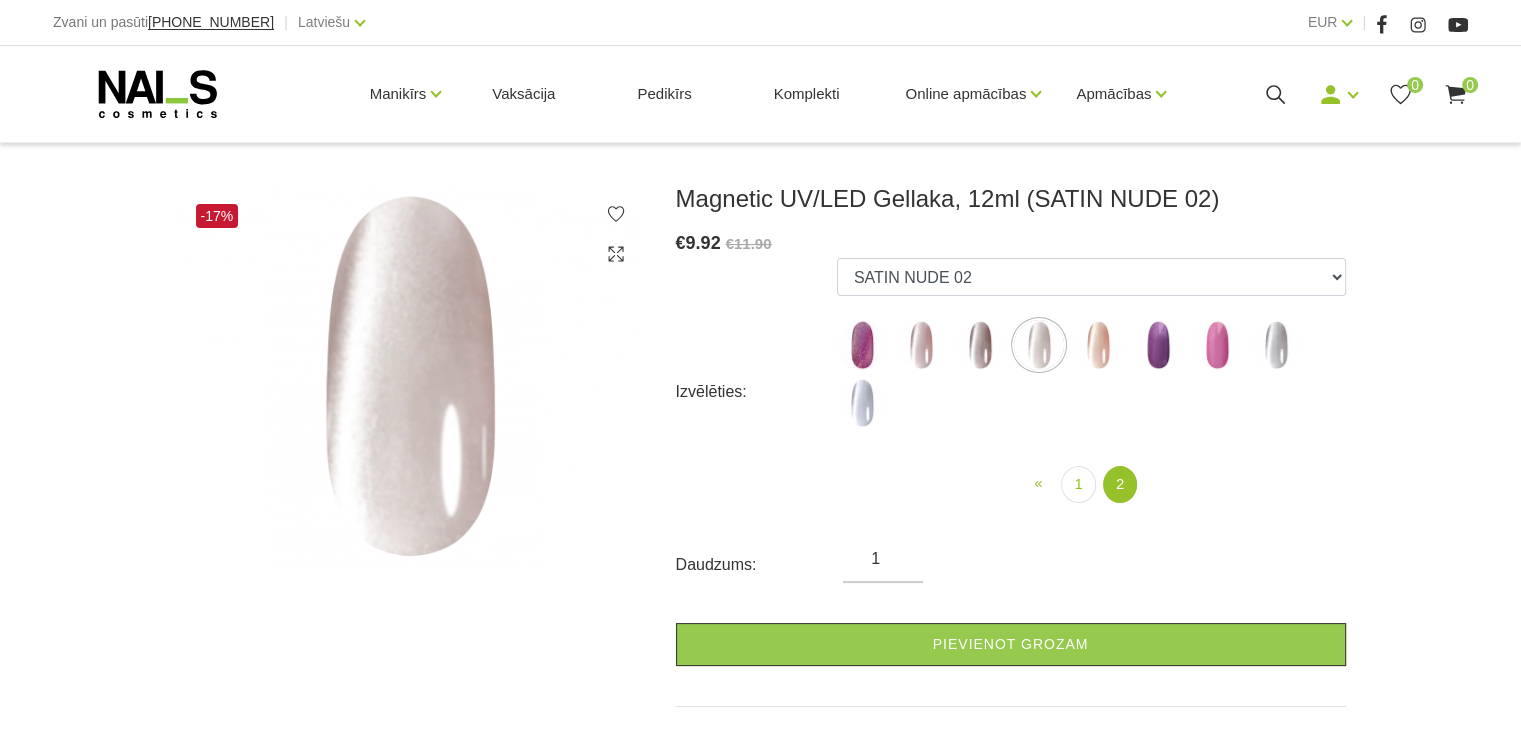click at bounding box center [862, 403] 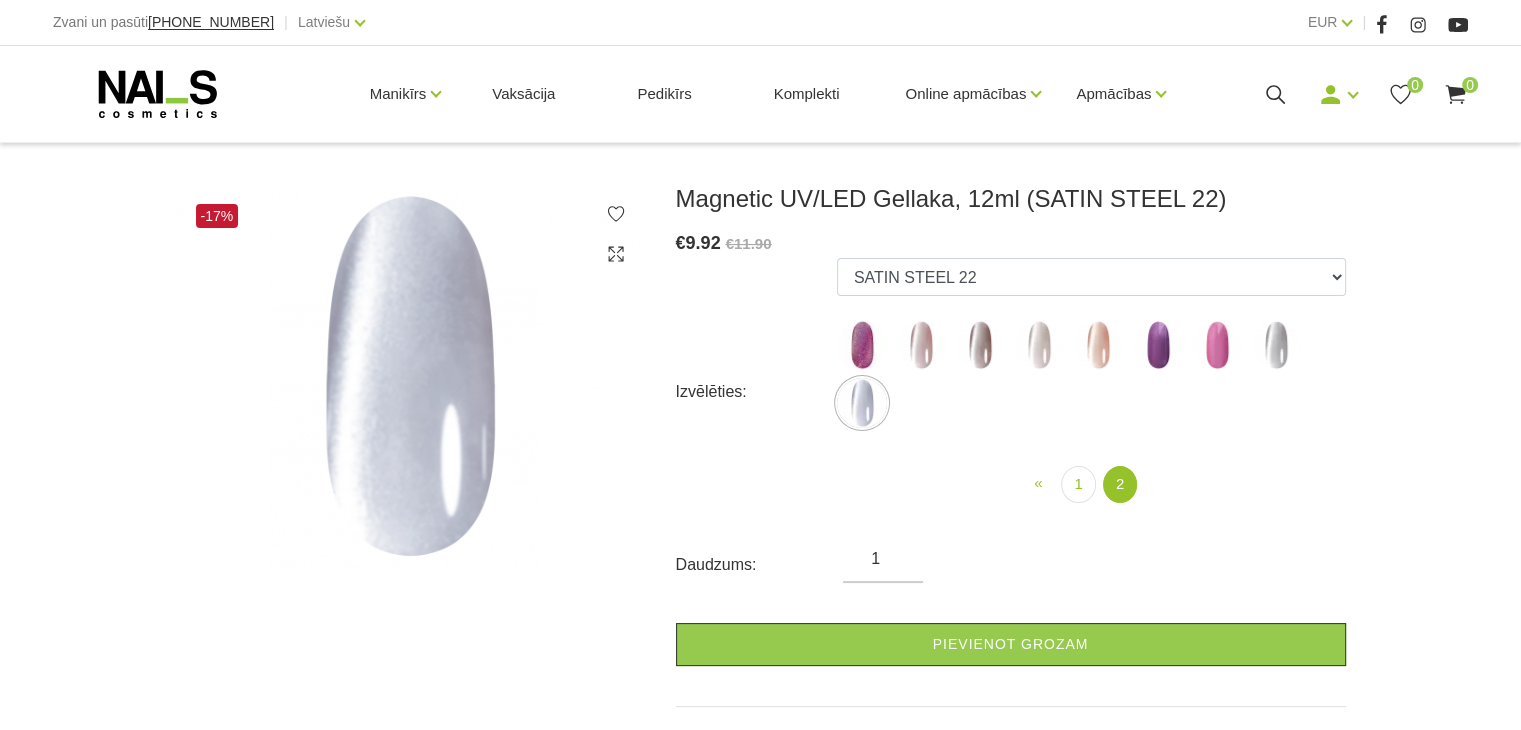 click at bounding box center (1039, 345) 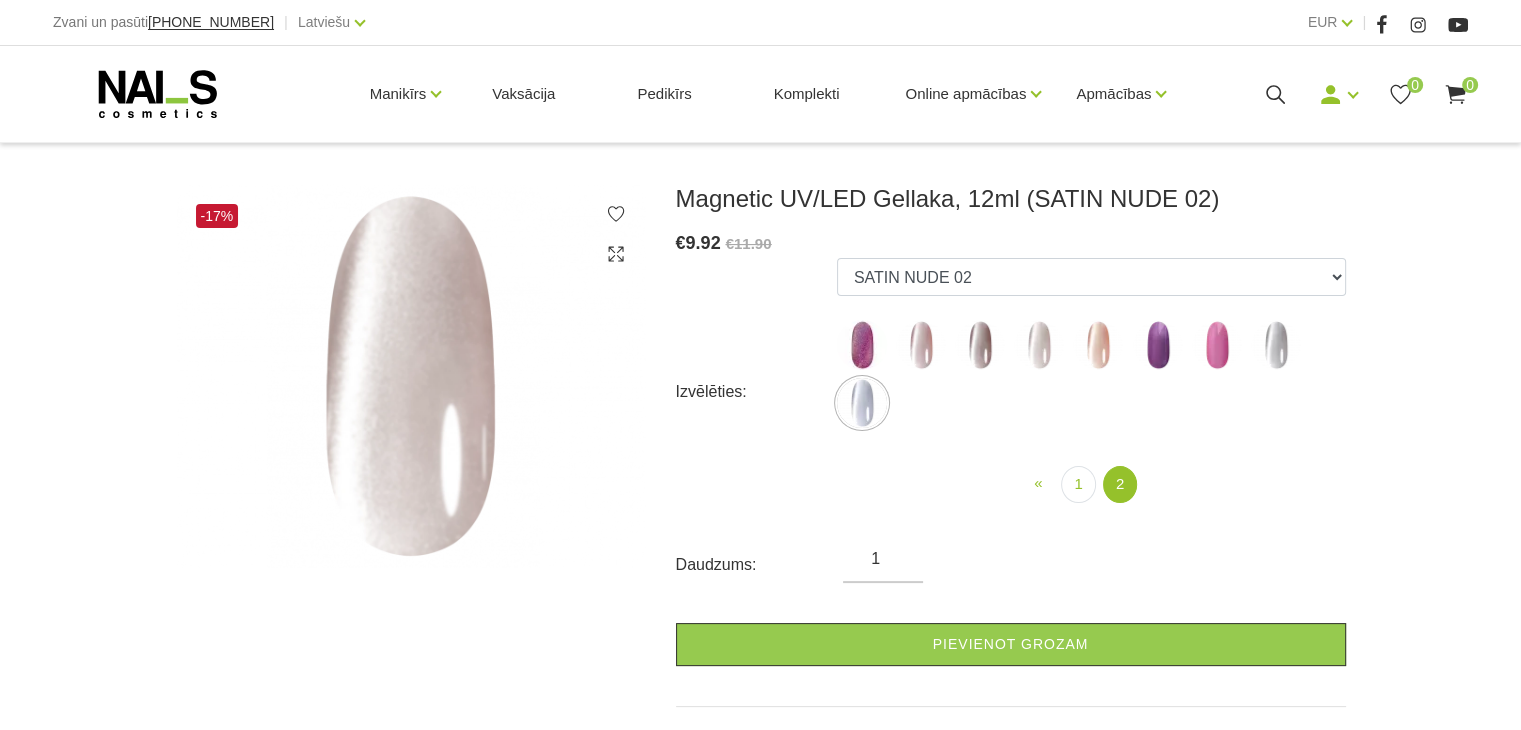click at bounding box center (1039, 345) 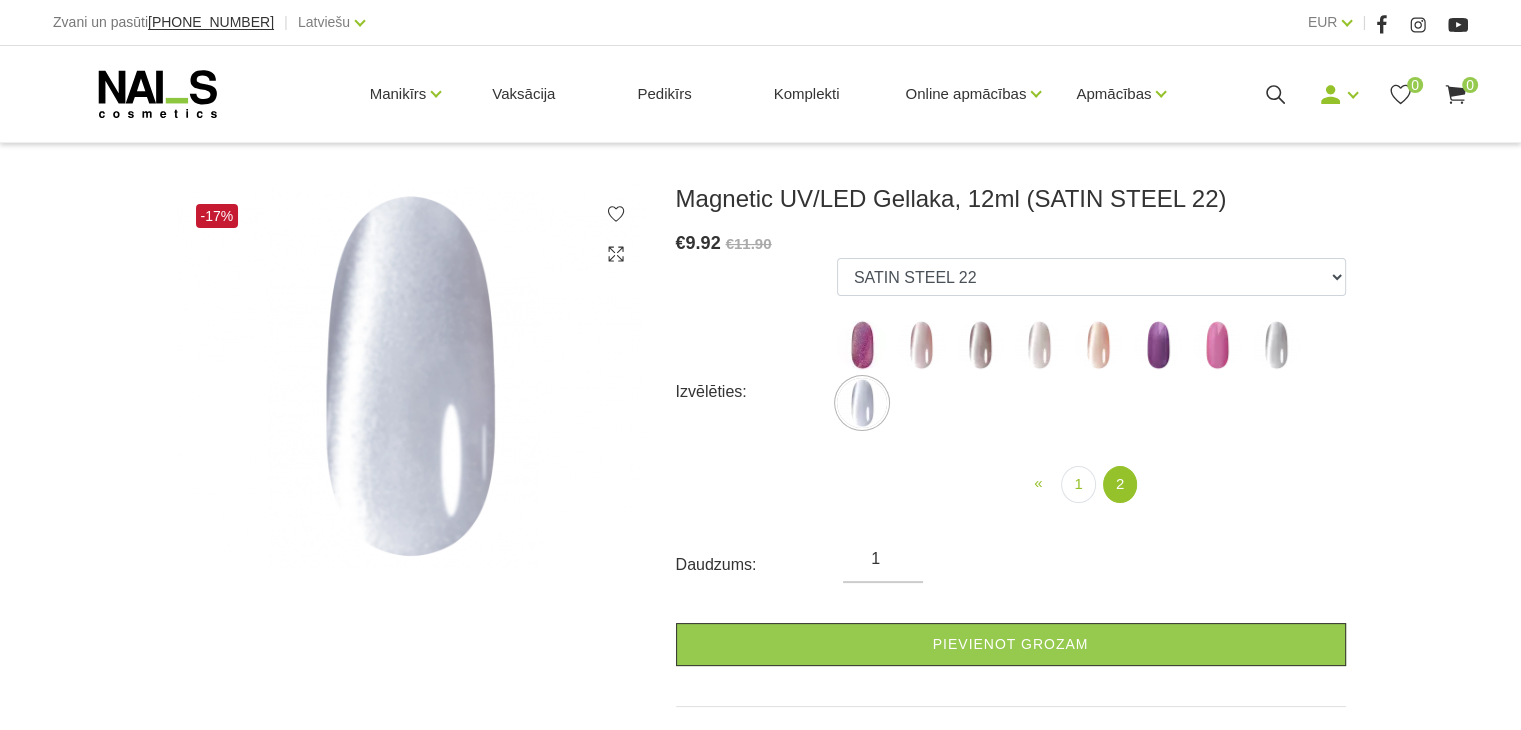 click at bounding box center (921, 345) 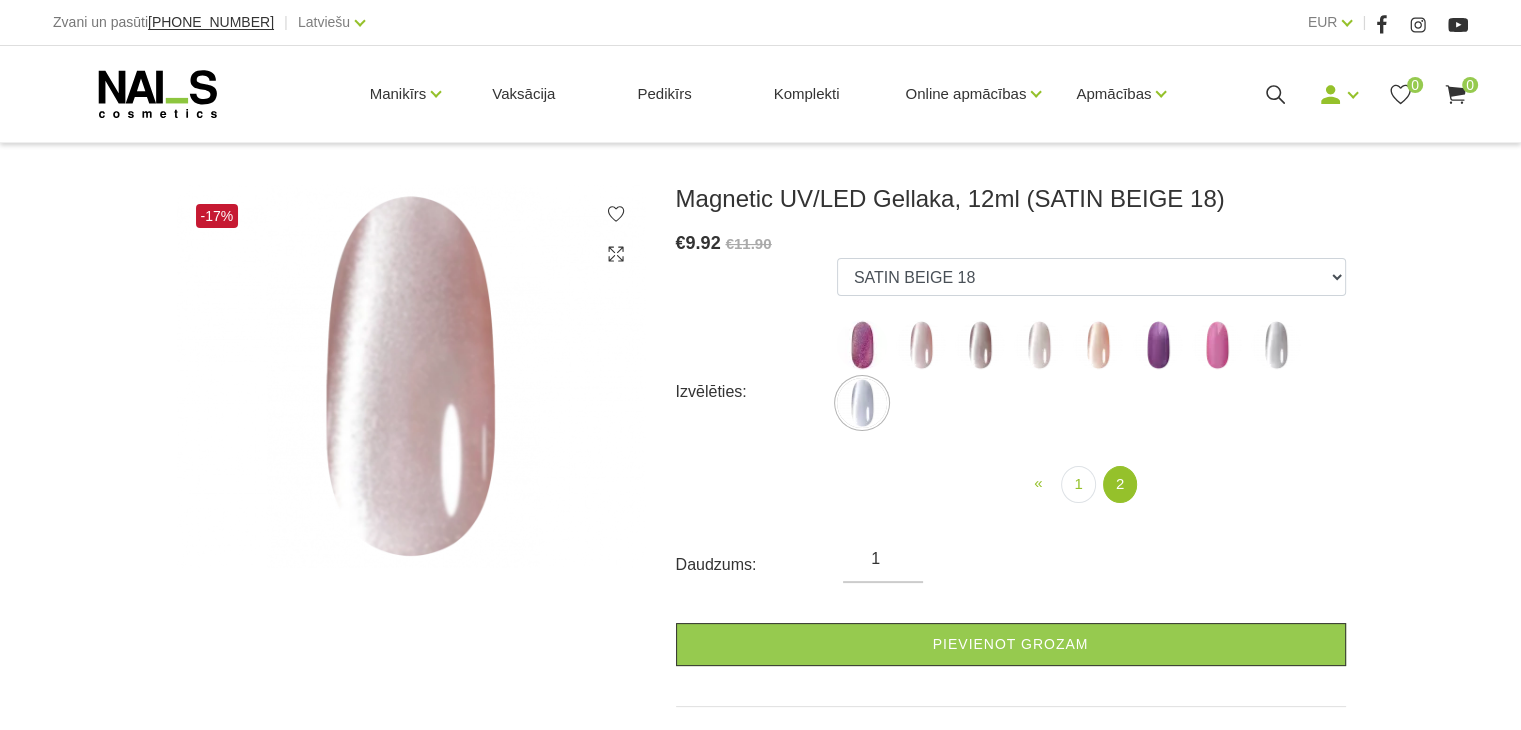 click at bounding box center [1098, 345] 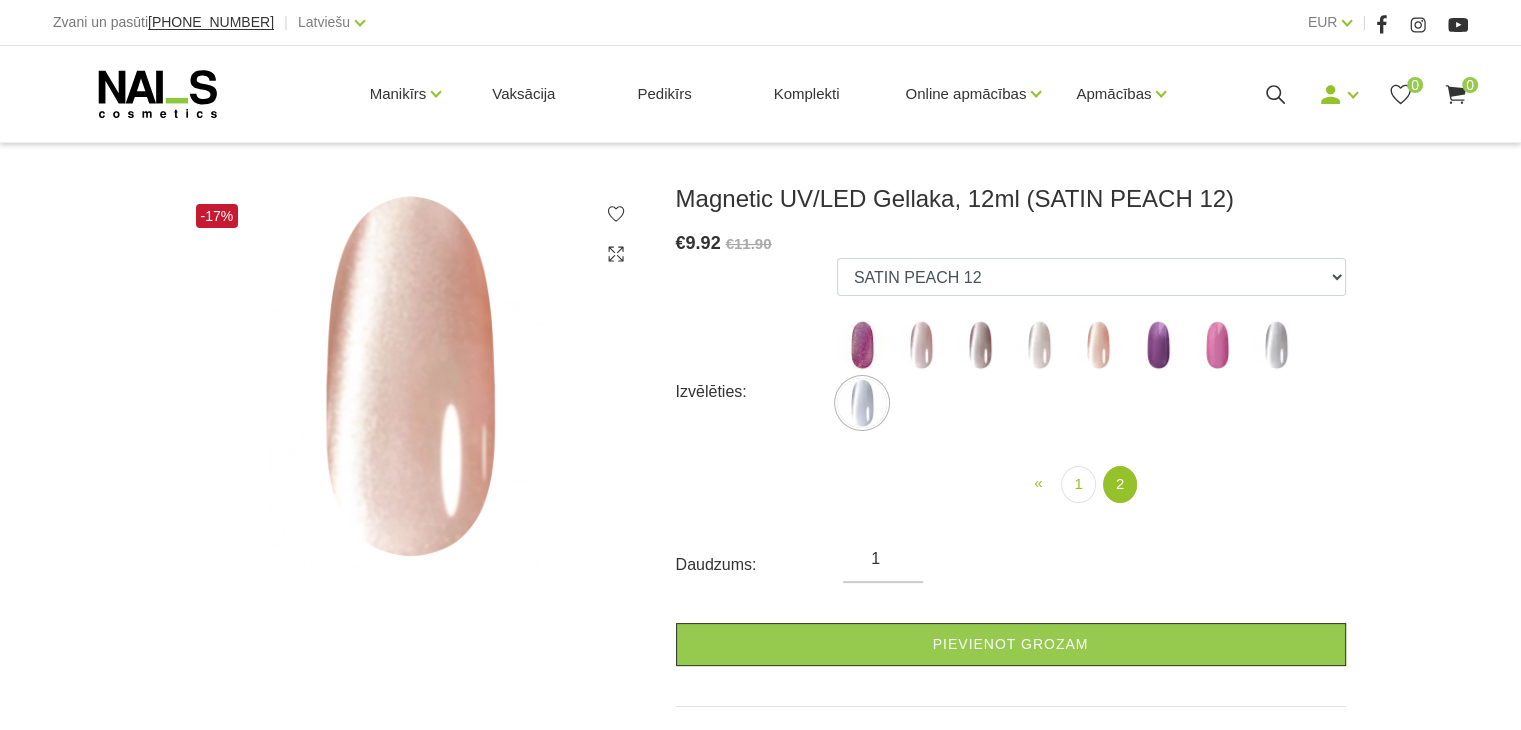 click at bounding box center [1039, 345] 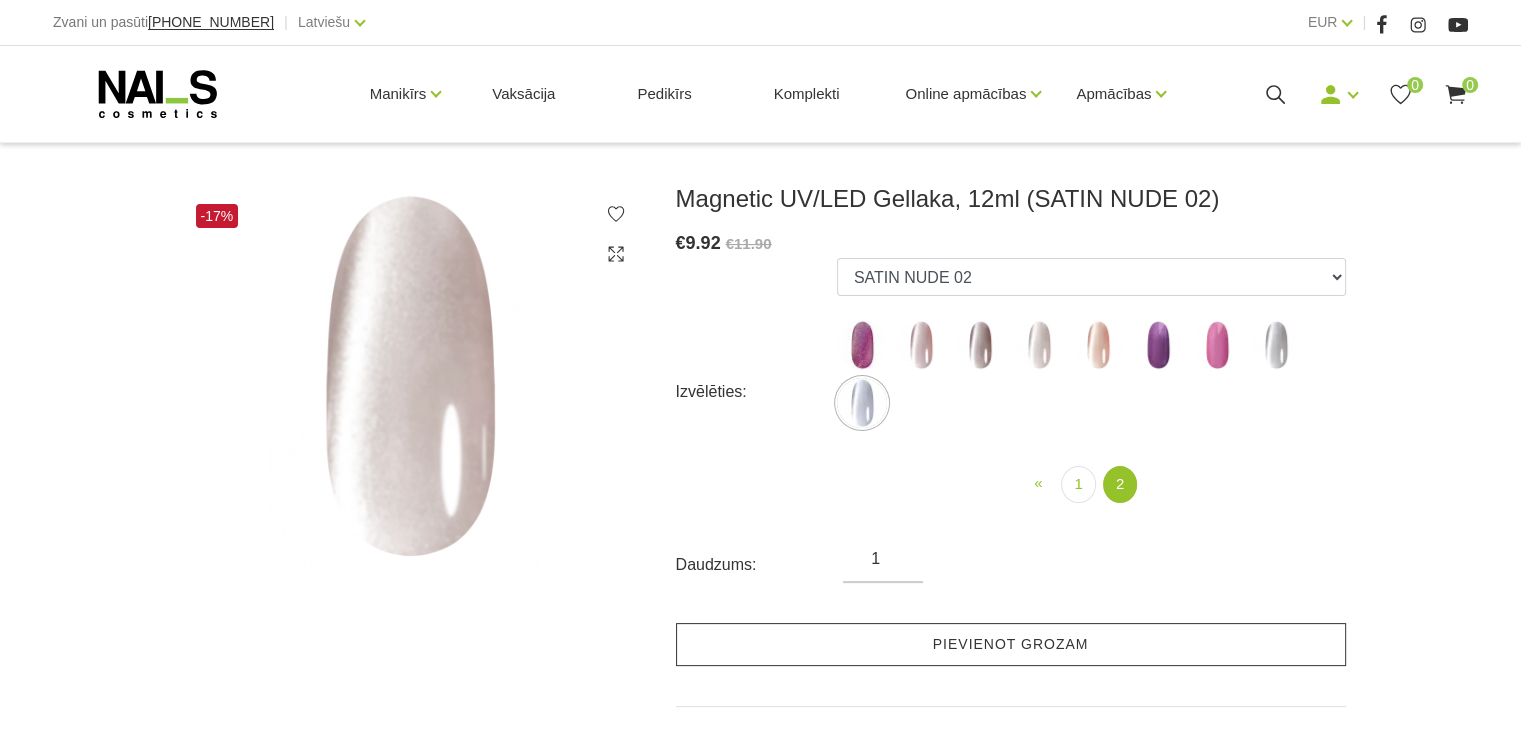 click on "Pievienot grozam" at bounding box center [1011, 644] 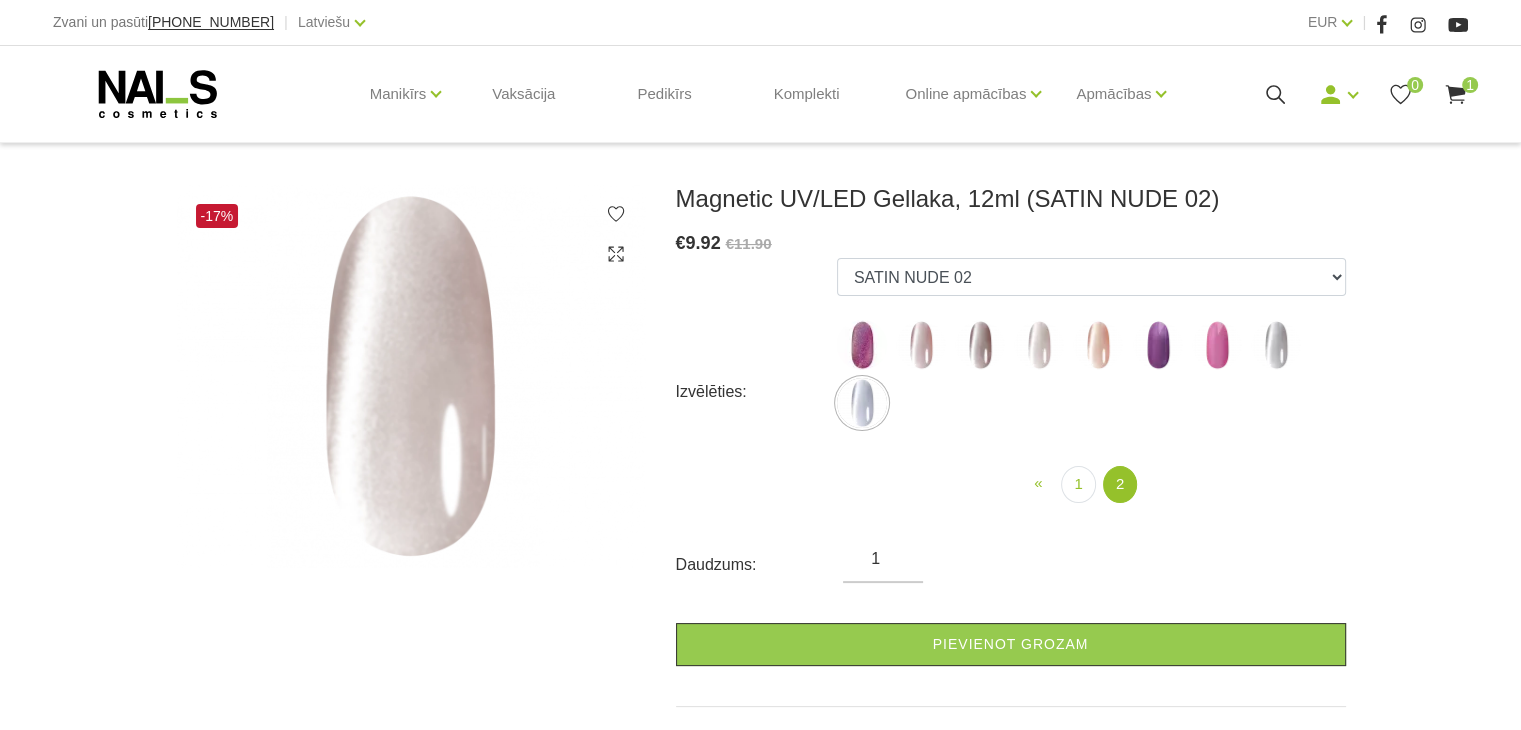 click 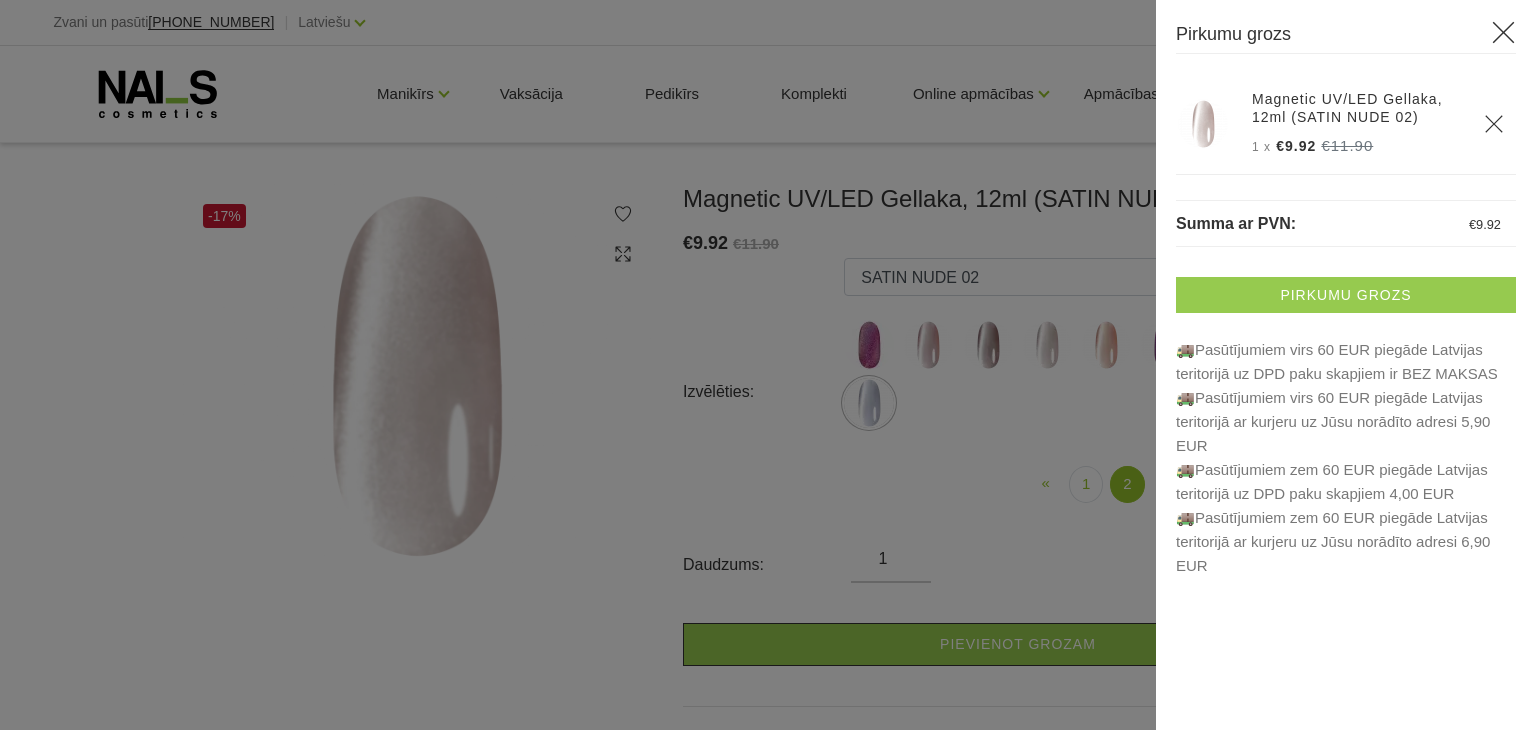 click on "Pirkumu grozs" at bounding box center [1346, 295] 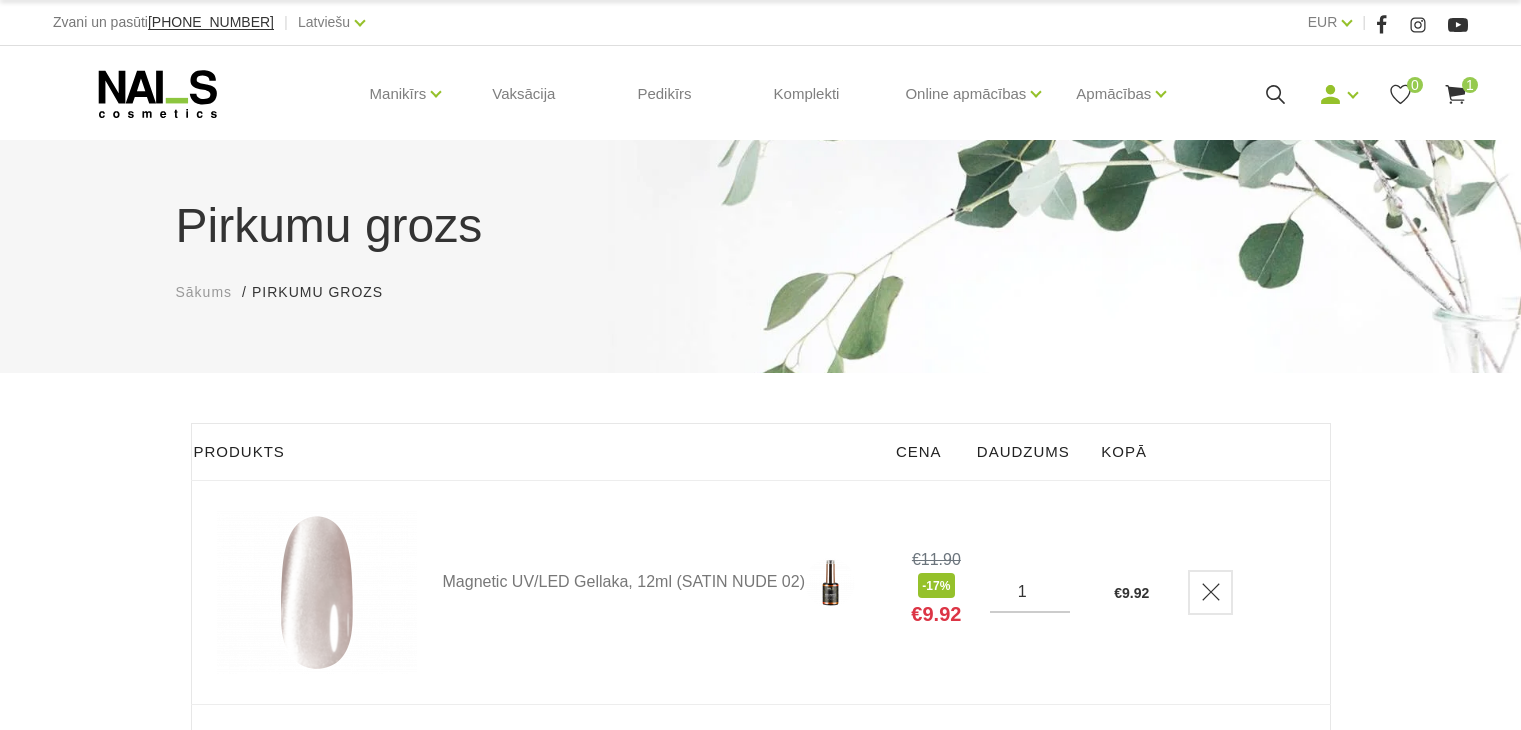 scroll, scrollTop: 0, scrollLeft: 0, axis: both 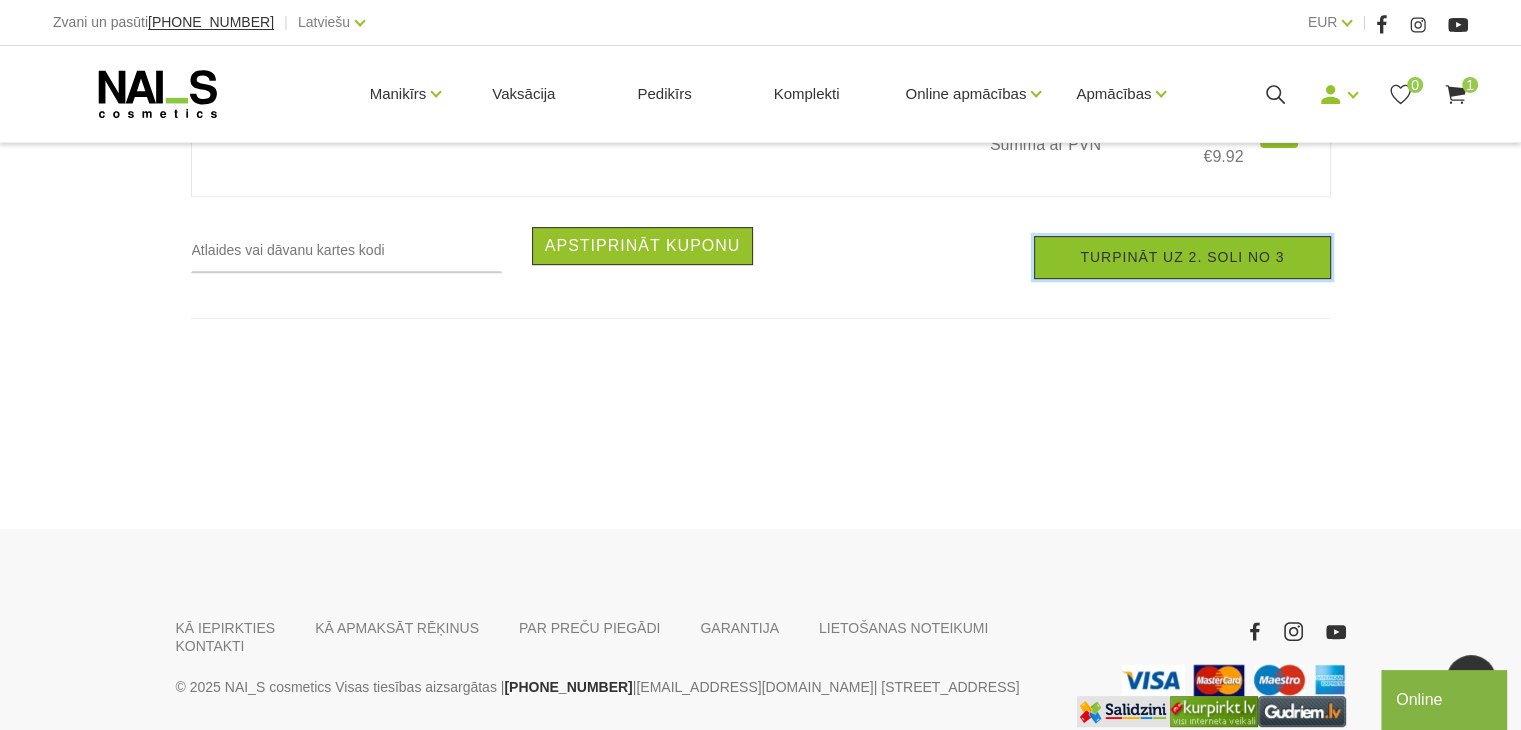click on "Turpināt uz 2. soli no 3" at bounding box center [1182, 257] 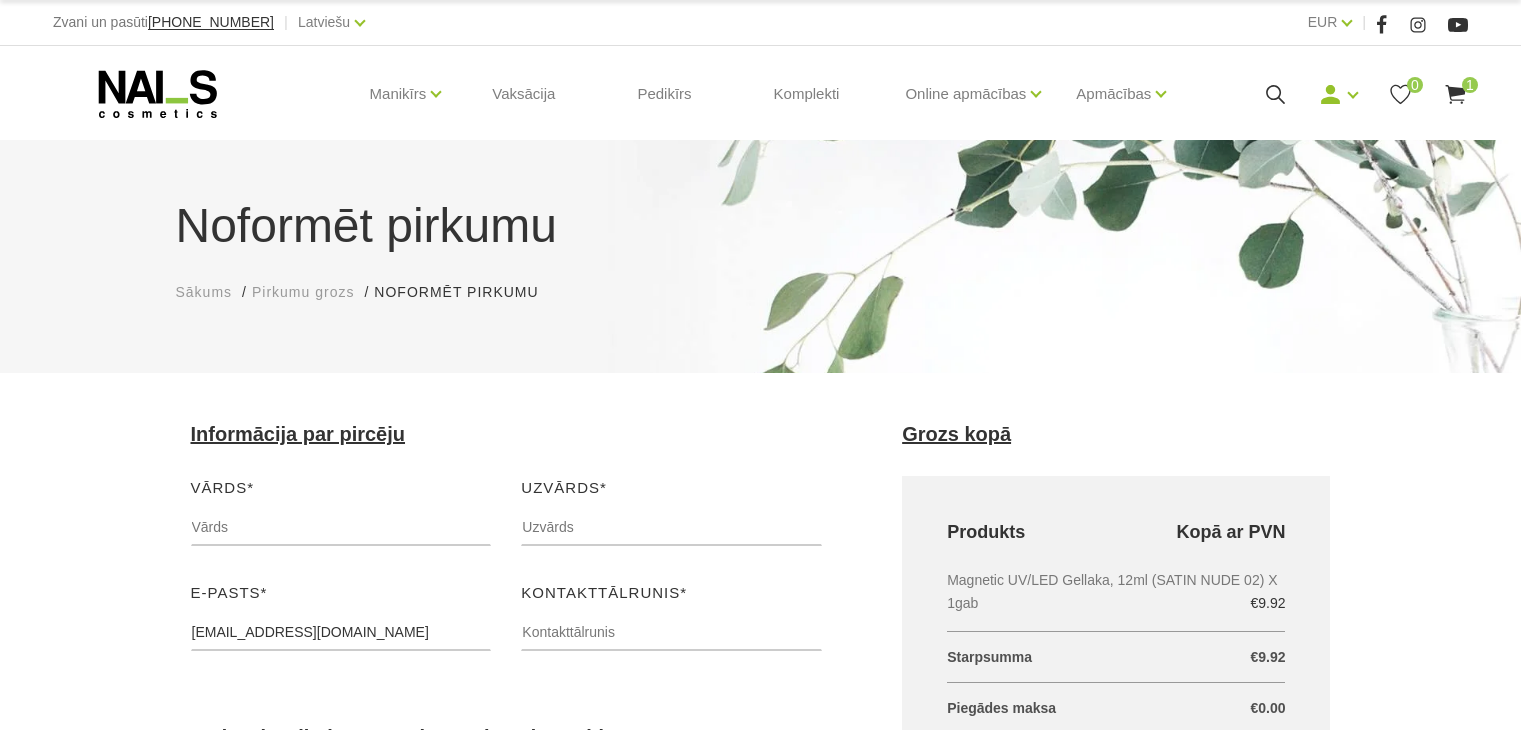 scroll, scrollTop: 0, scrollLeft: 0, axis: both 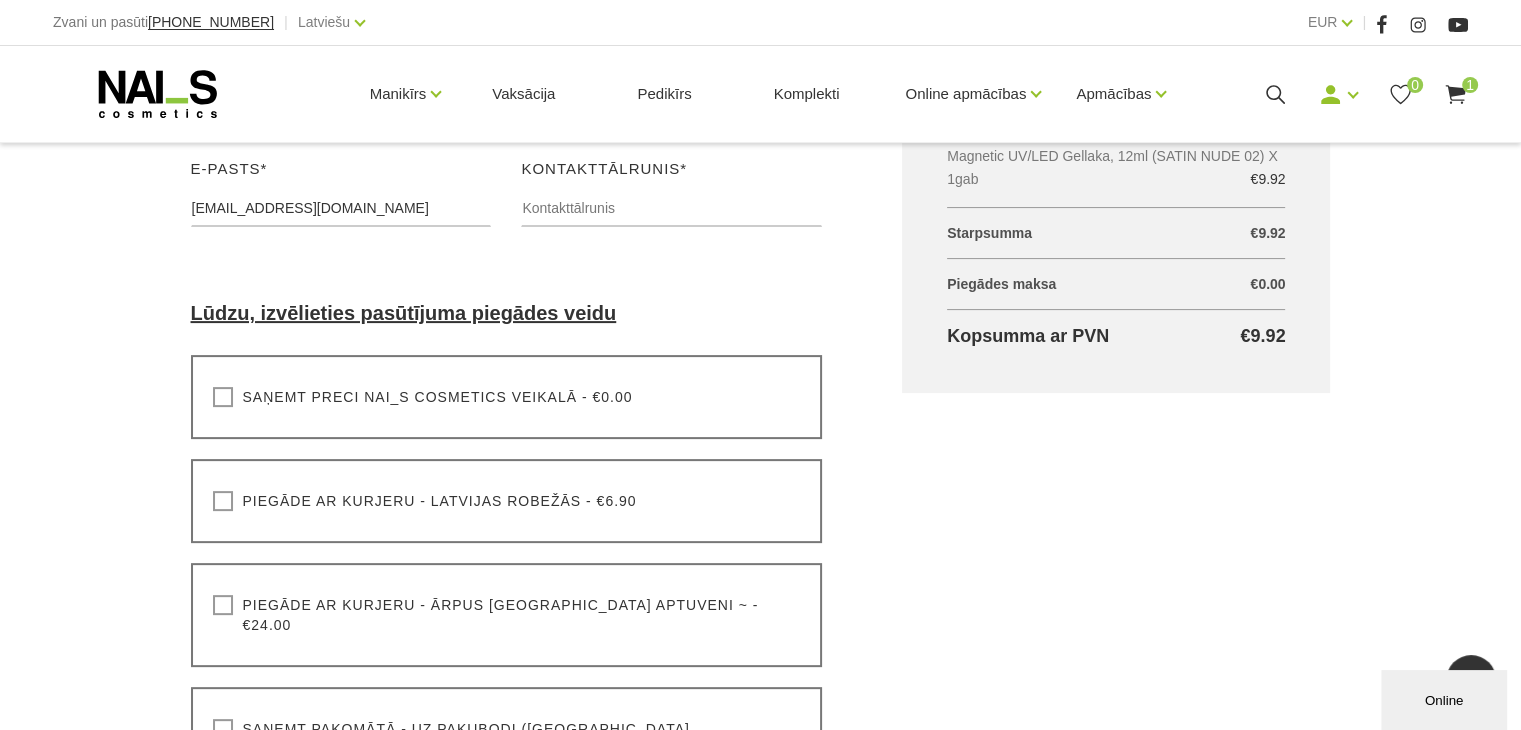 click on "Saņemt preci NAI_S cosmetics veikalā - €0.00
Lūdzu, izvēlieties pasūtījuma piegādes veidu" at bounding box center [507, 397] 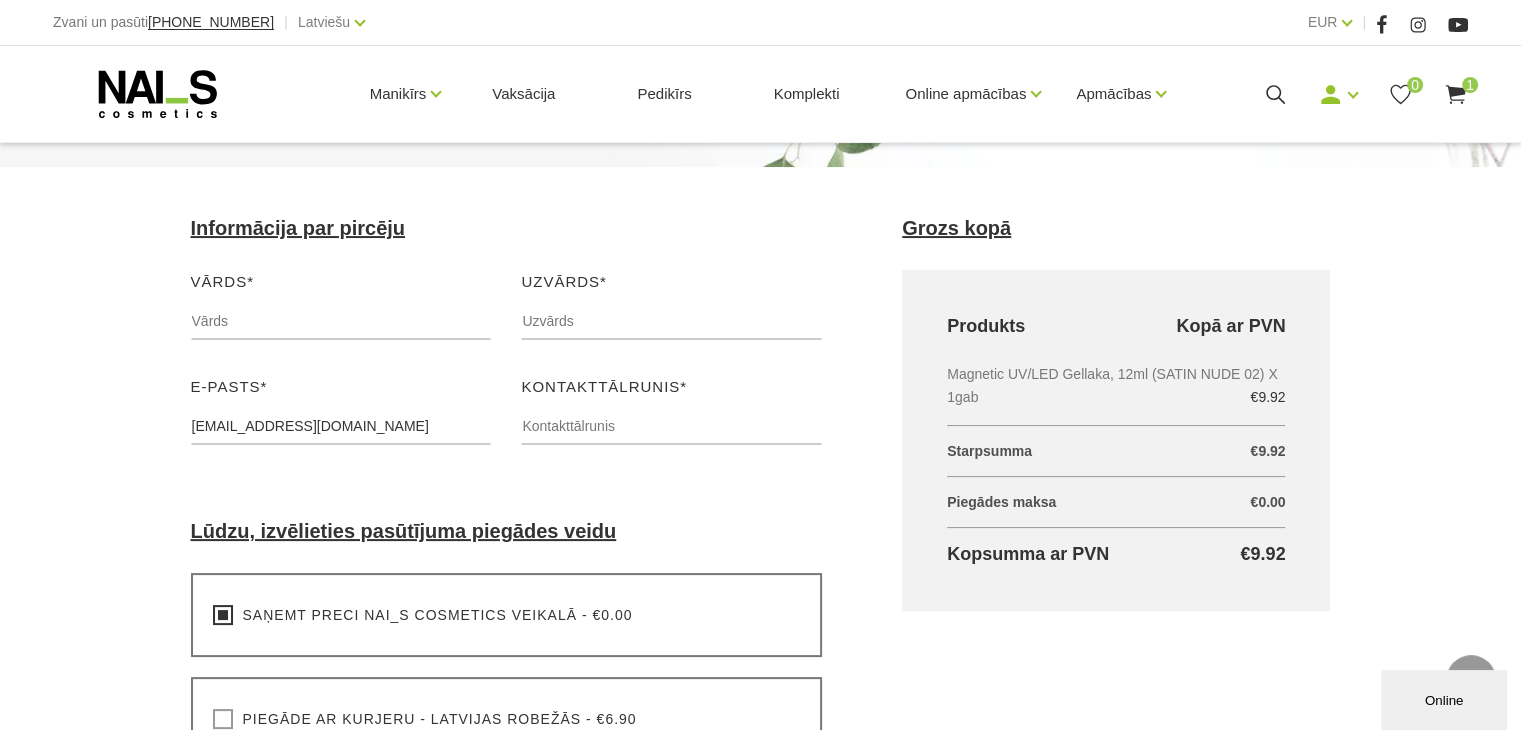 scroll, scrollTop: 190, scrollLeft: 0, axis: vertical 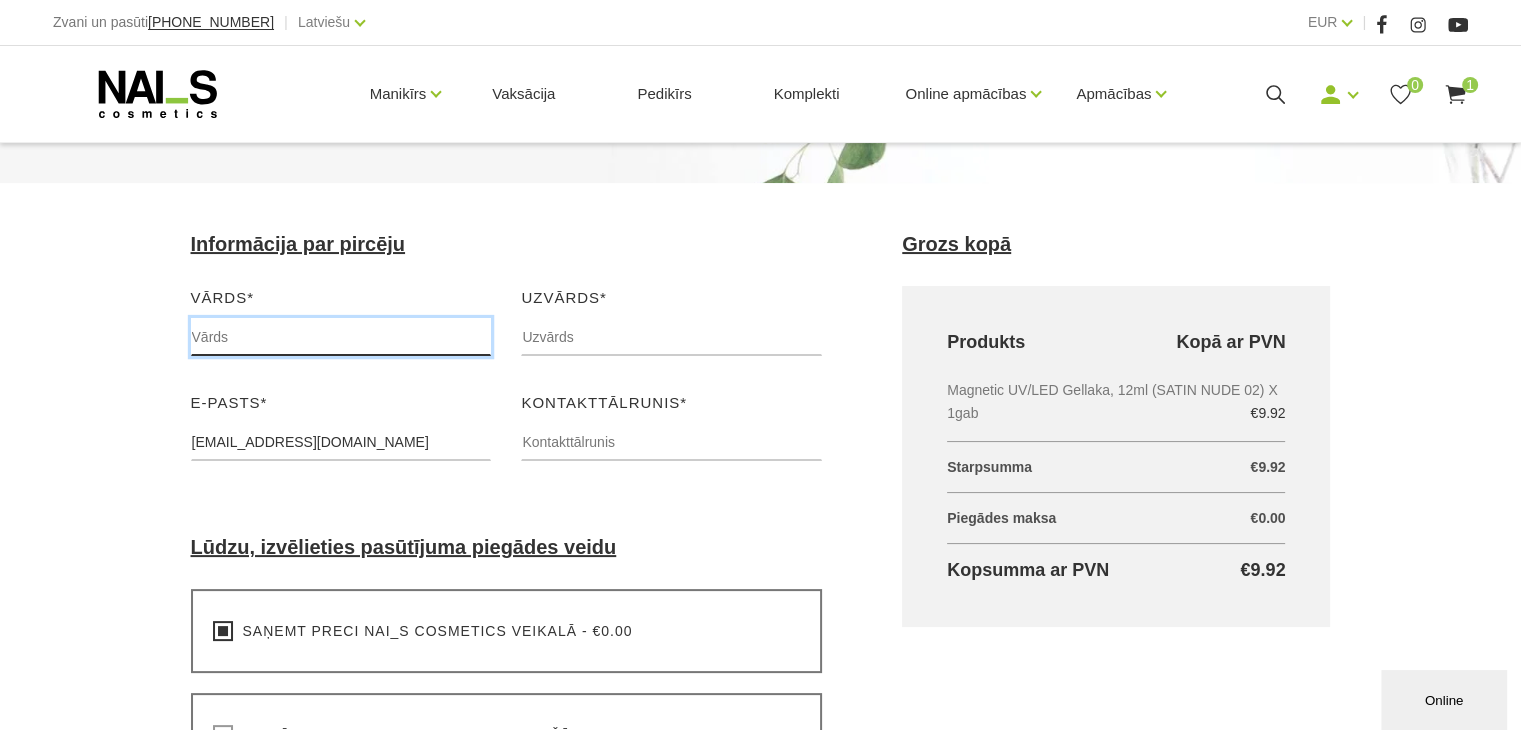 click at bounding box center (341, 337) 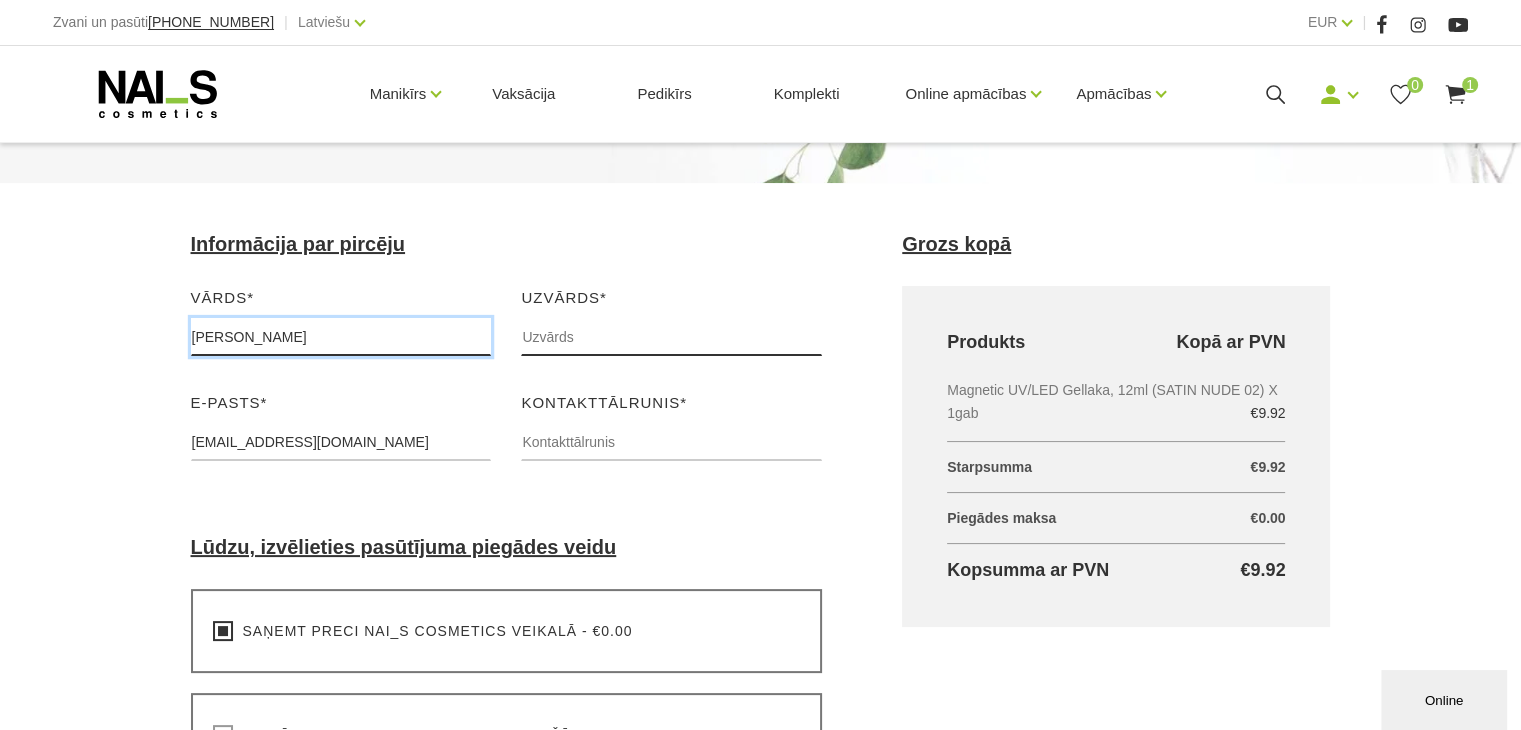 type on "Paula" 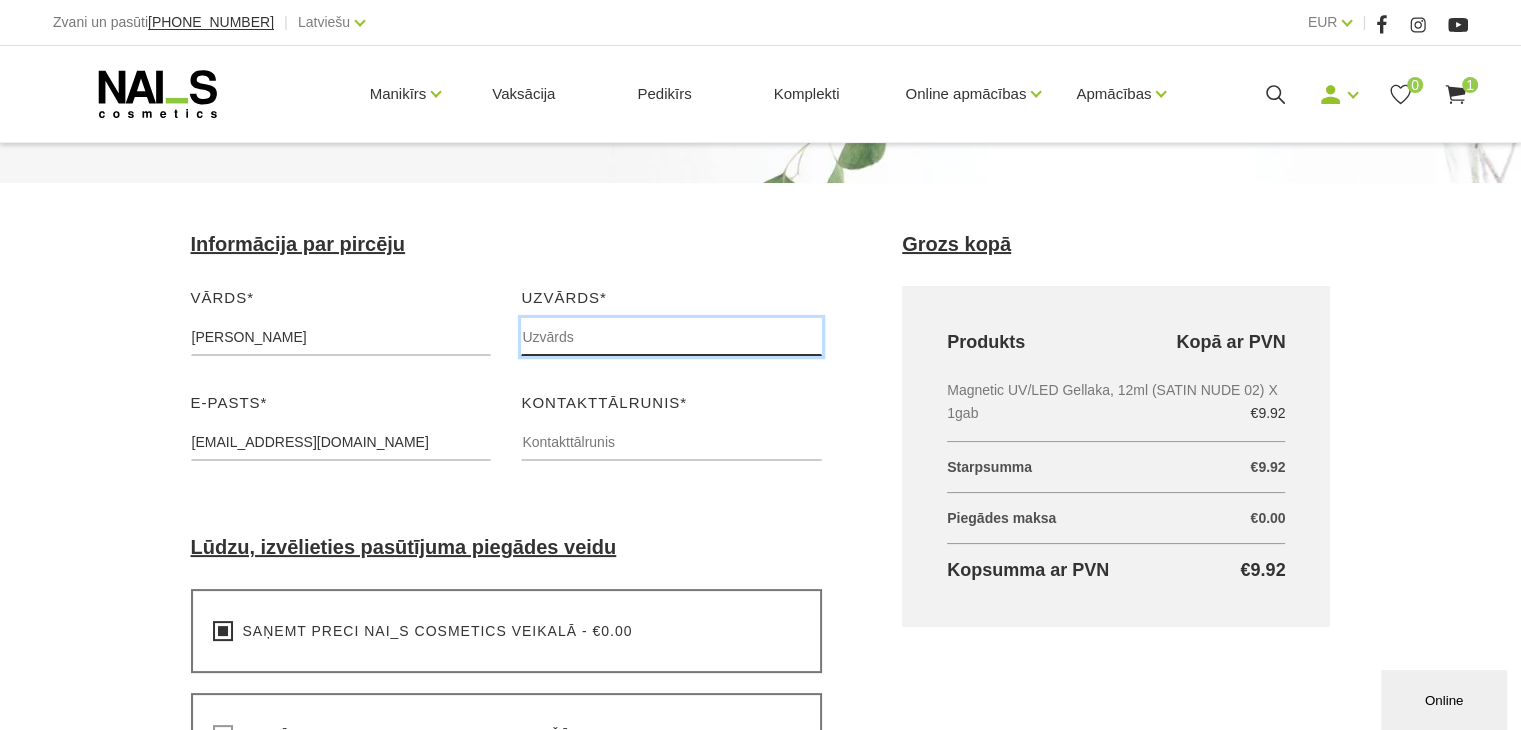 click at bounding box center (671, 337) 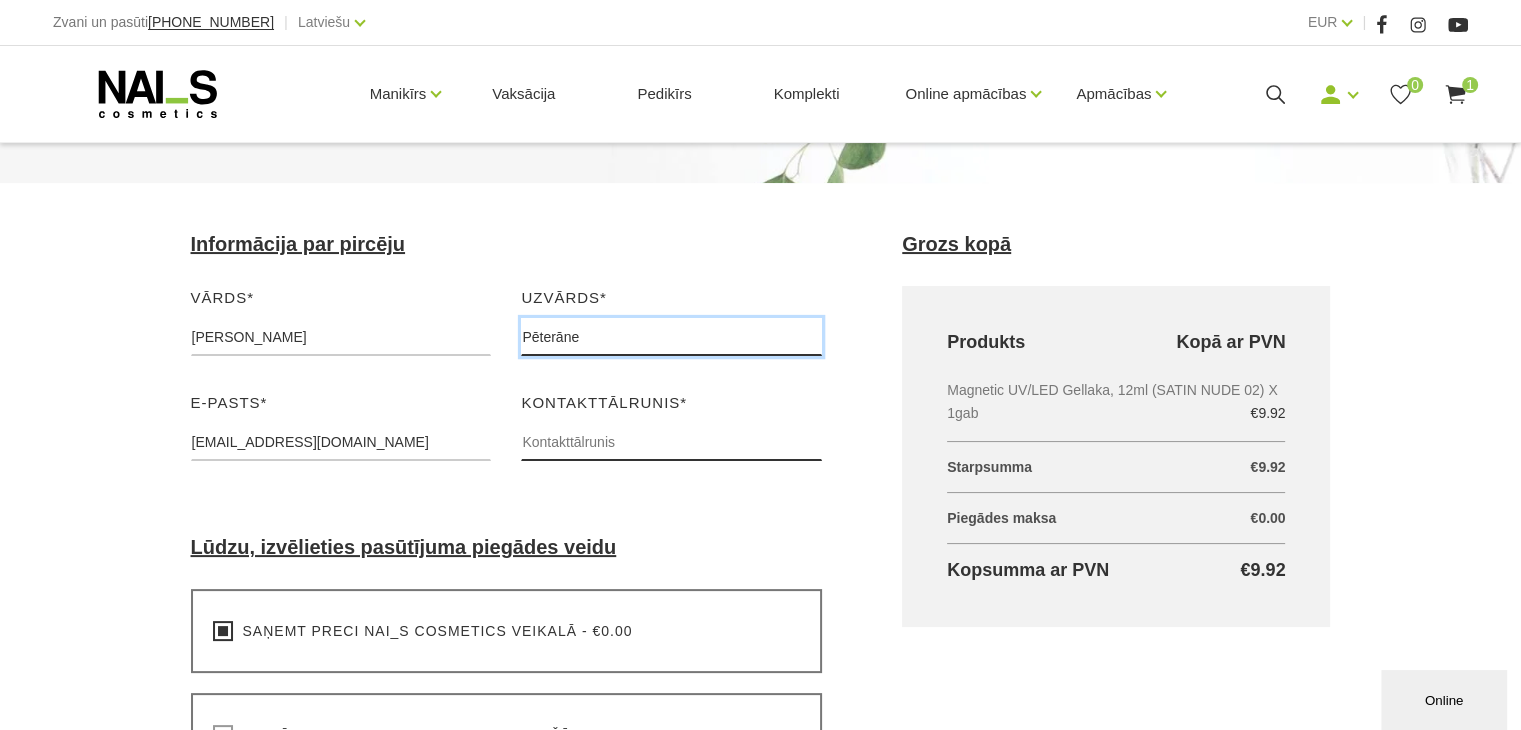 type on "Pēterāne" 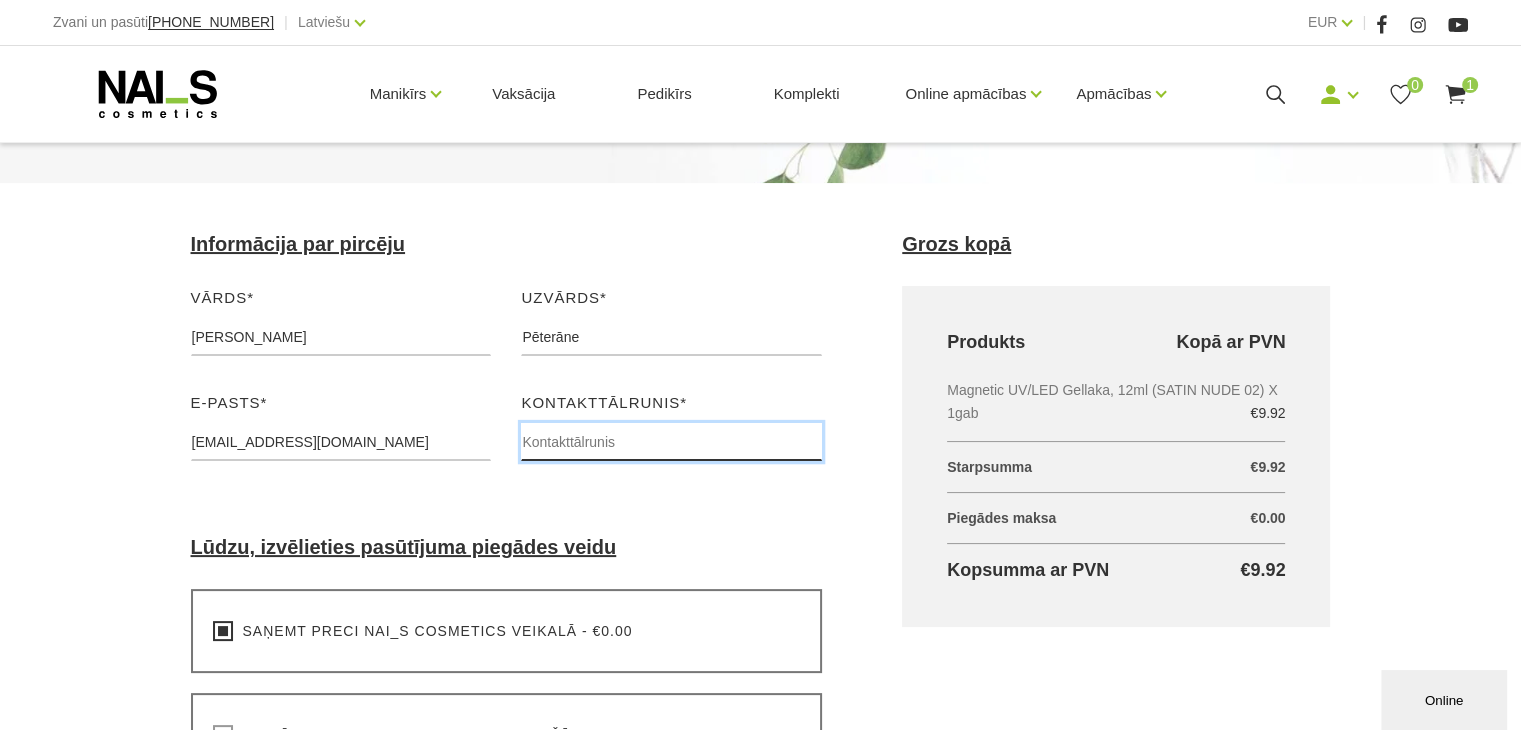 click at bounding box center [671, 442] 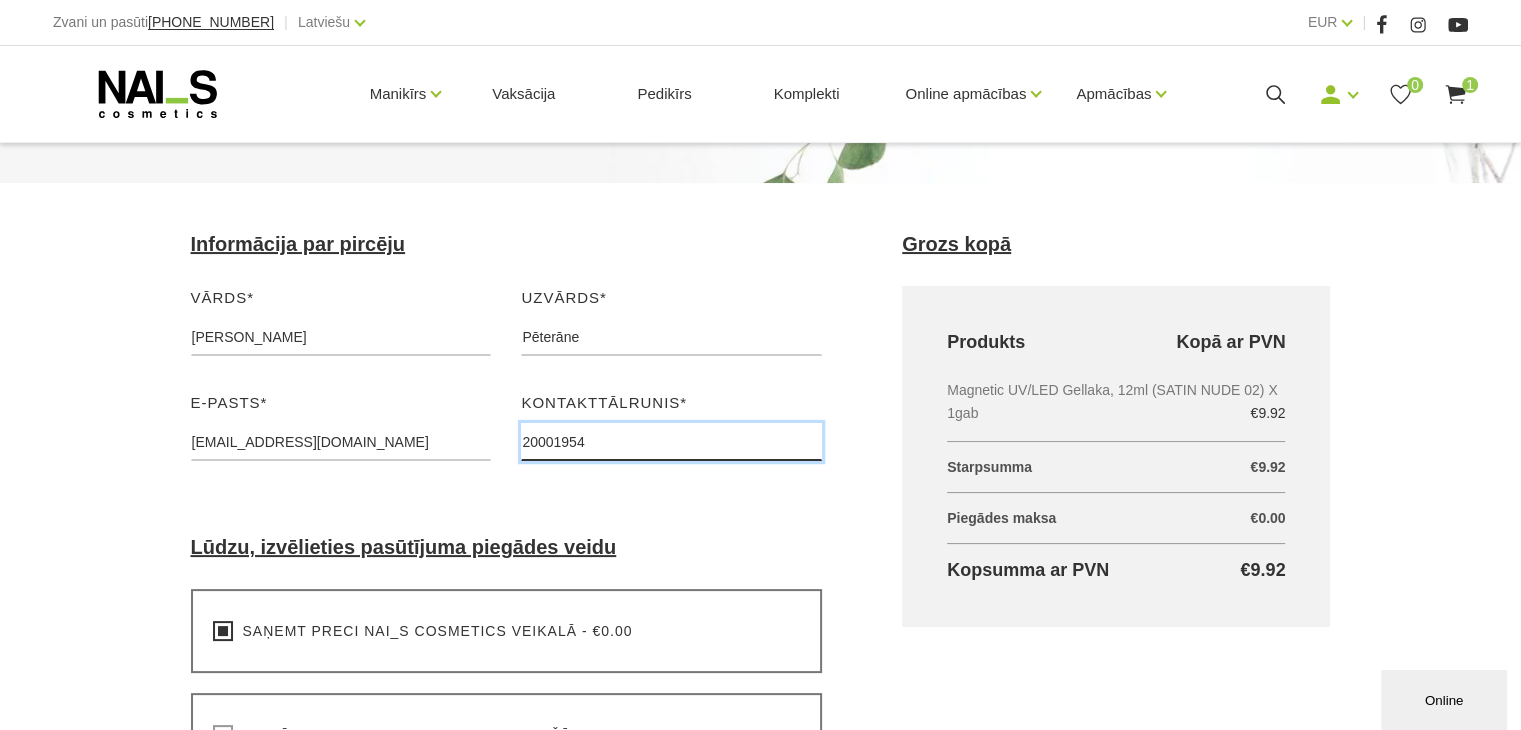 type on "20001954" 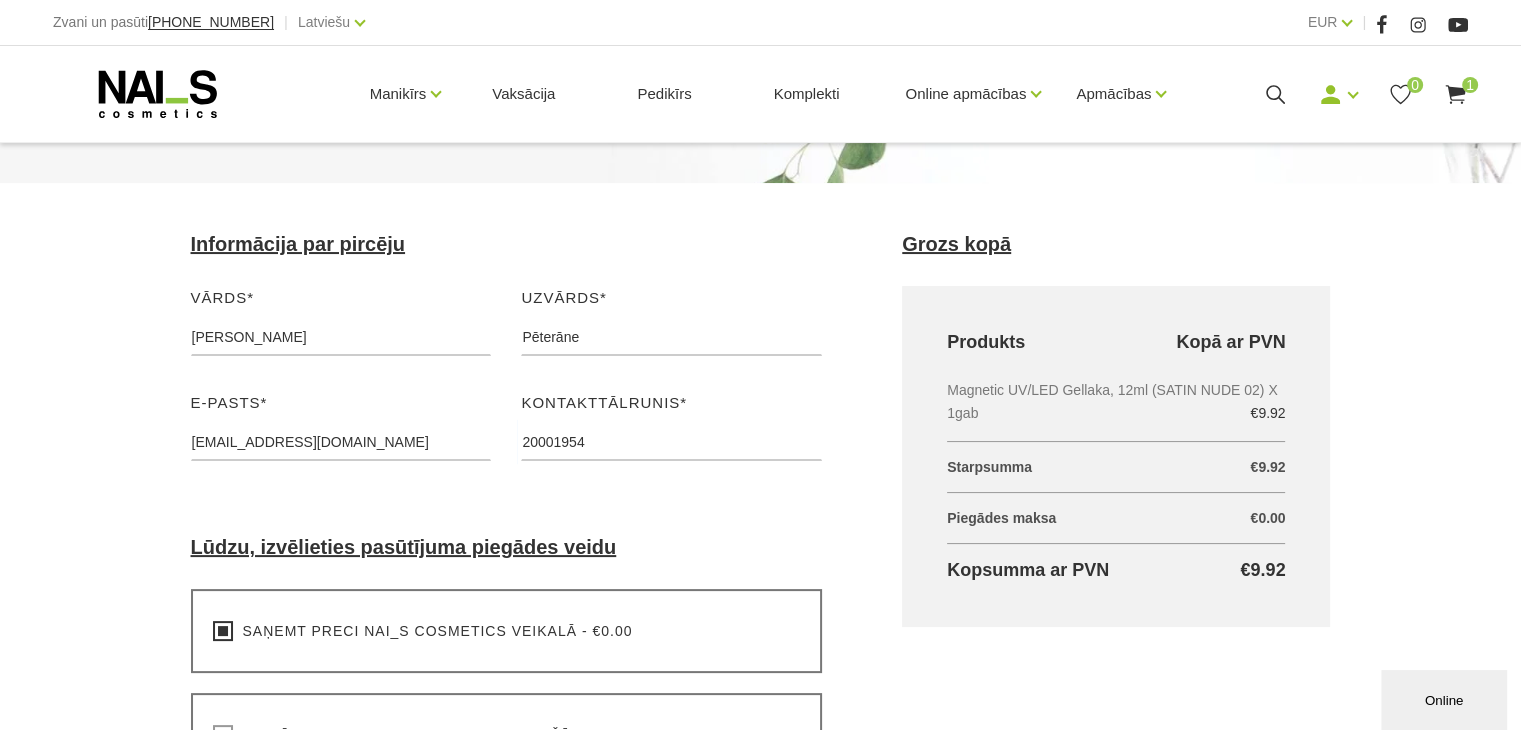 click on "Noformēt pirkumu Sākums Pirkumu grozs Noformēt pirkumu
Noformēt pirkumu Lūdzu, uzgaidiet, kamēr tiek apstrādāts jūsu pasūtījums Informācija par pircēju Vārds* Paula
Lūdzu, ievadiet savu vārdu
Uzvārds* Pēterāne
Lūdzu, ievadiet savu uzvārdu
E-pasts* paulapeterane@inbox.lv
Lūdzu, ievadiet savu e-pasta adresi
Kontakttālrunis* 20001954
Lūdzu ievadiet savu kontakttālruni
Lūdzu, izvēlieties pasūtījuma piegādes veidu  Saņemt preci NAI_S cosmetics veikalā - €0.00
Lūdzu, izvēlieties pasūtījuma piegādes veidu
Piegāde ar kurjeru - Latvijas robežās - €6.90
Lūdzu, izvēlieties pasūtījuma piegādes veidu
Piegāde ar kurjeru - ārpus Latvijas aptuveni ~ - €24.00
Lūdzu, izvēlieties pasūtījuma piegādes veidu" at bounding box center (760, 749) 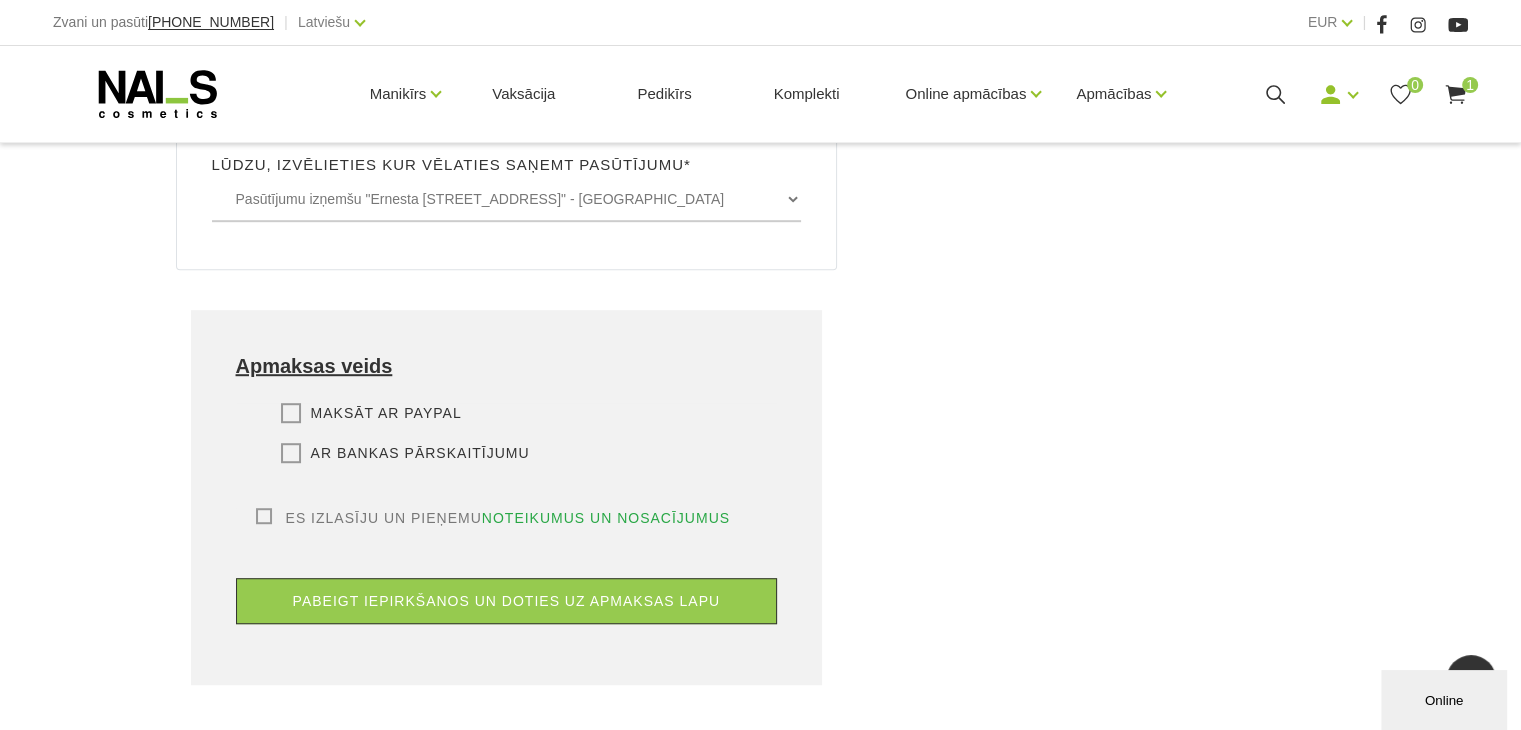 scroll, scrollTop: 1162, scrollLeft: 0, axis: vertical 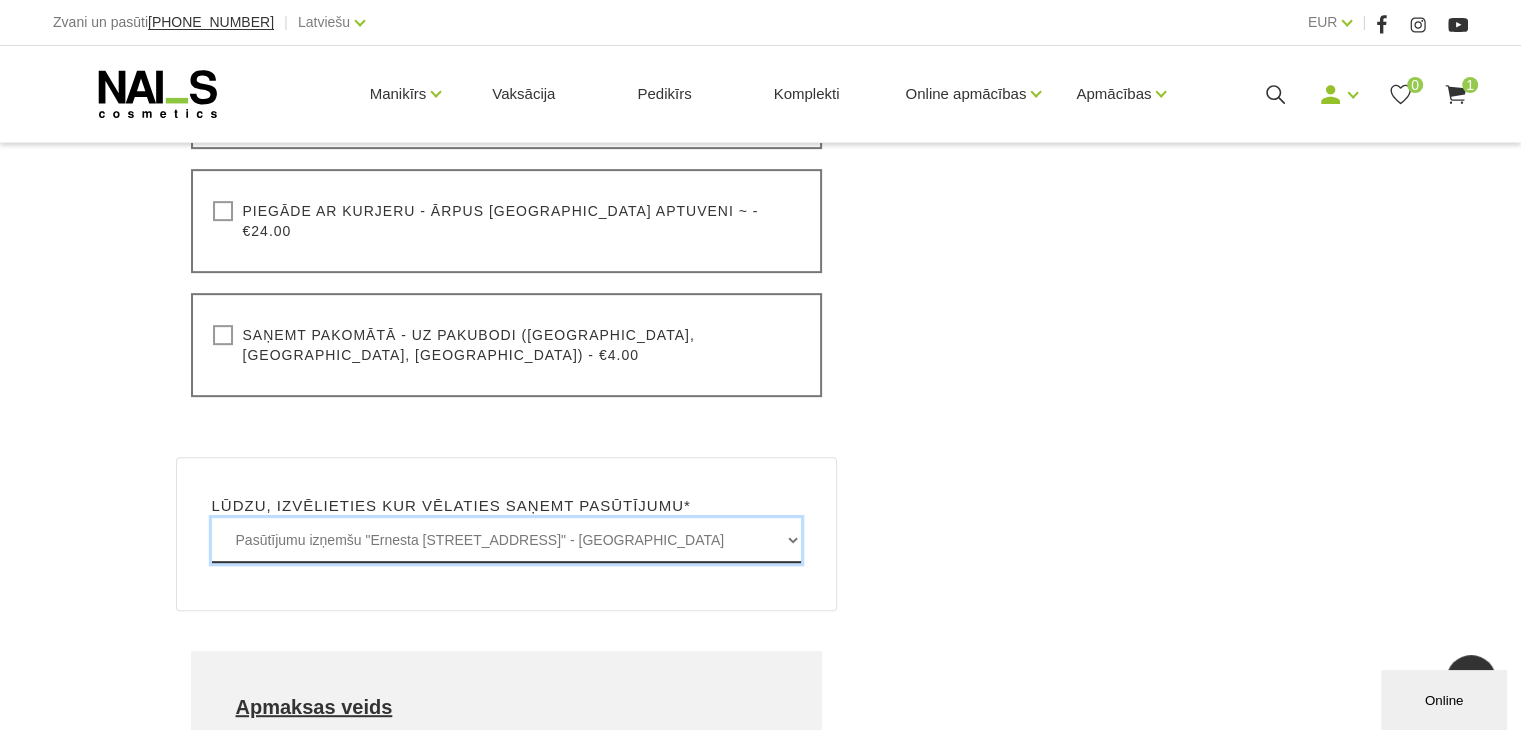 click on "Pasūtījumu izņemšu "Ernesta Birznieka-Upīša iela 20A, Rīgā" - BEZMAKSAS
Pasūtījumu izņemšu "Graudu iela 45, Liepājā" - BEZMAKSAS
Pasūtījumu izņemšu "Rīgas iela 29, Valmierā" - BEZMAKSAS
Pasūtījumu izņemšu "Lielā iela 15, Jelgavā" - BEZMAKSAS
Pasūtījumu izņemšu "Atbrīvošanas aleja 103-3, Rēzeknē" - BEZMAKSAS
Pasūtījumu izņemšu "Draudzības aleja 9, Jēkabpilī" - BEZMAKSAS
Pasūtījumu izņemšu "Saules iela 19, Daugavpilī" - BEZMAKSAS" at bounding box center (507, 540) 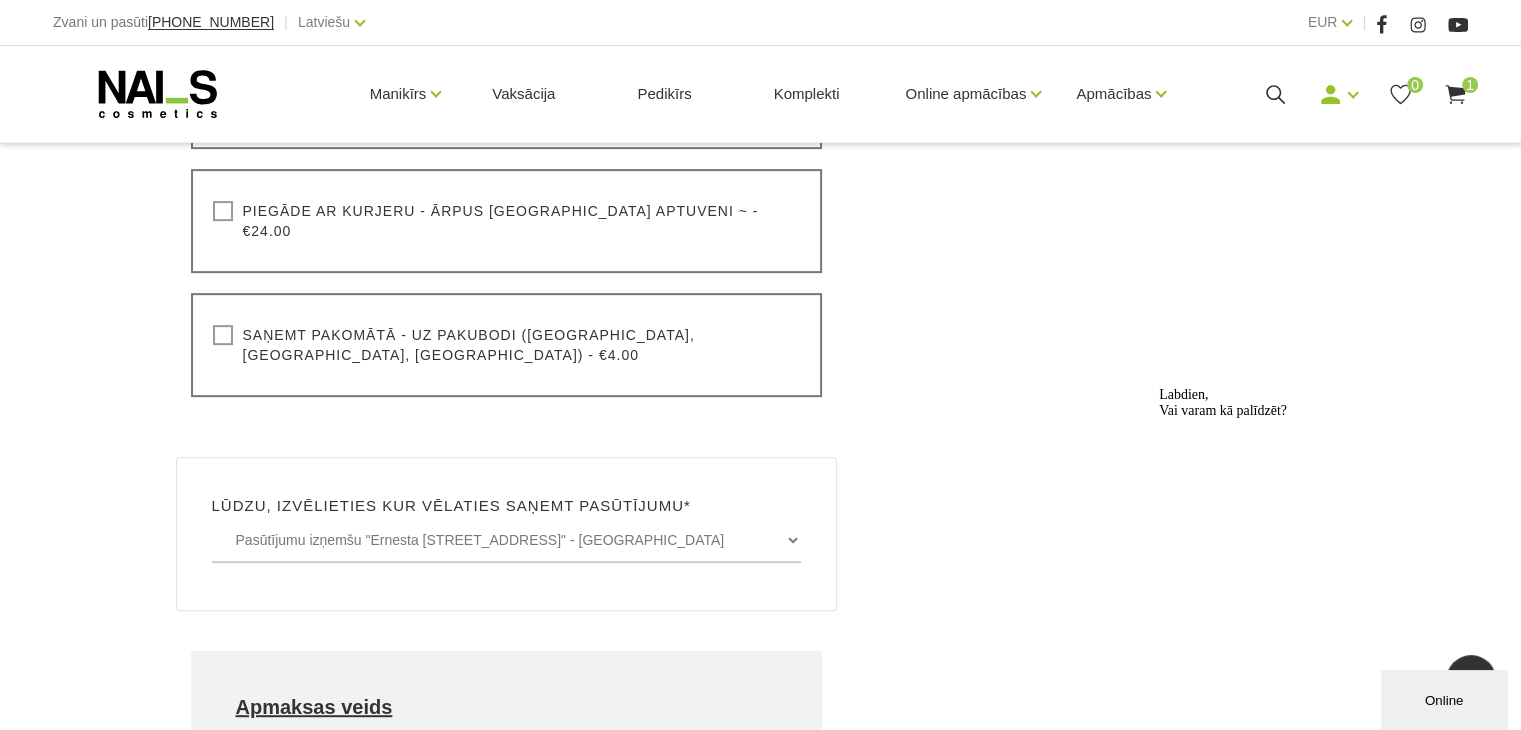 click on "Grozs kopā Produkts  Kopā ar PVN Magnetic UV/LED Gellaka, 12ml (SATIN NUDE 02) X 1gab  €9.92 Starpsumma
9.92 € Piegādes maksa
0.00 € 0.00 € Kopsumma ar PVN
9.92 €" at bounding box center (1116, 325) 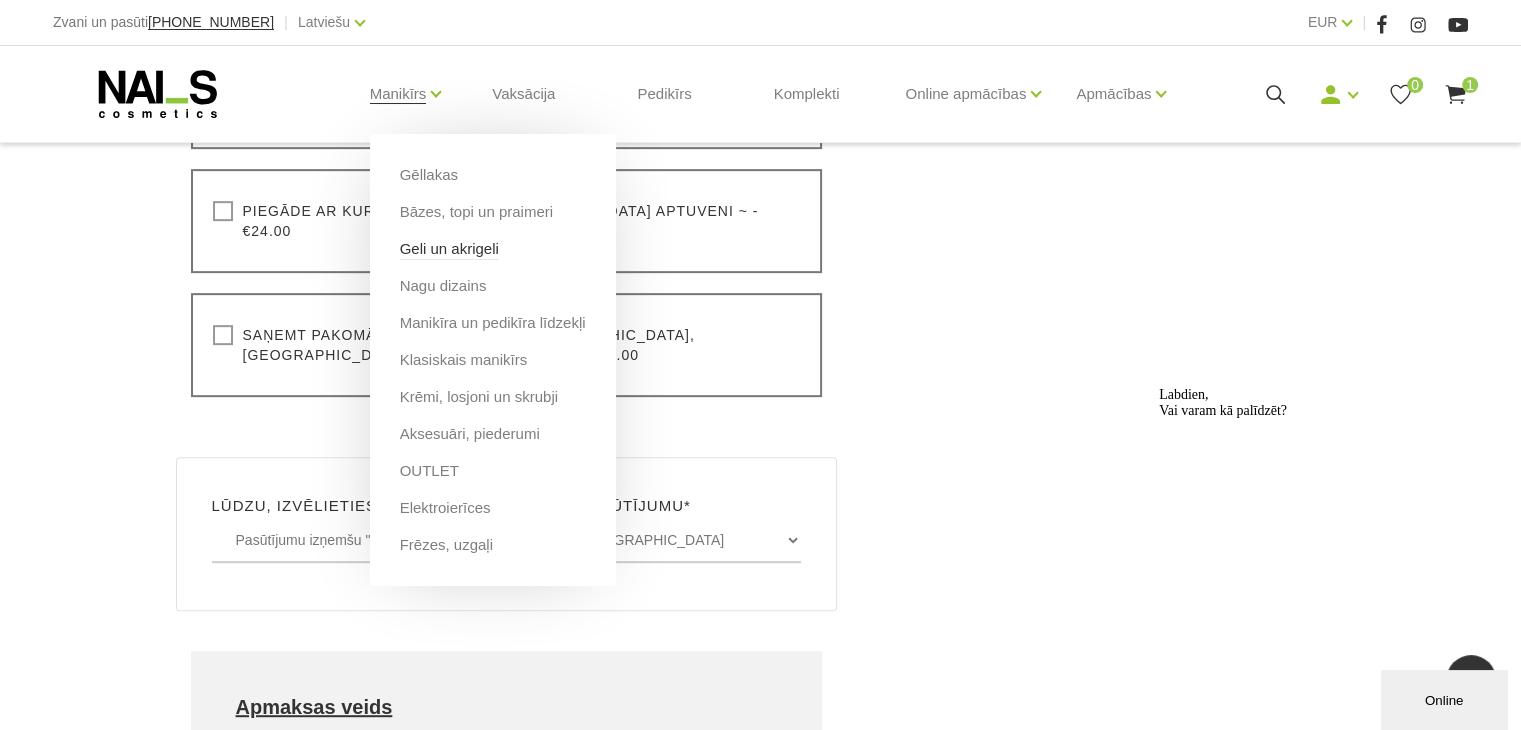 click on "Geli un akrigeli" at bounding box center [449, 249] 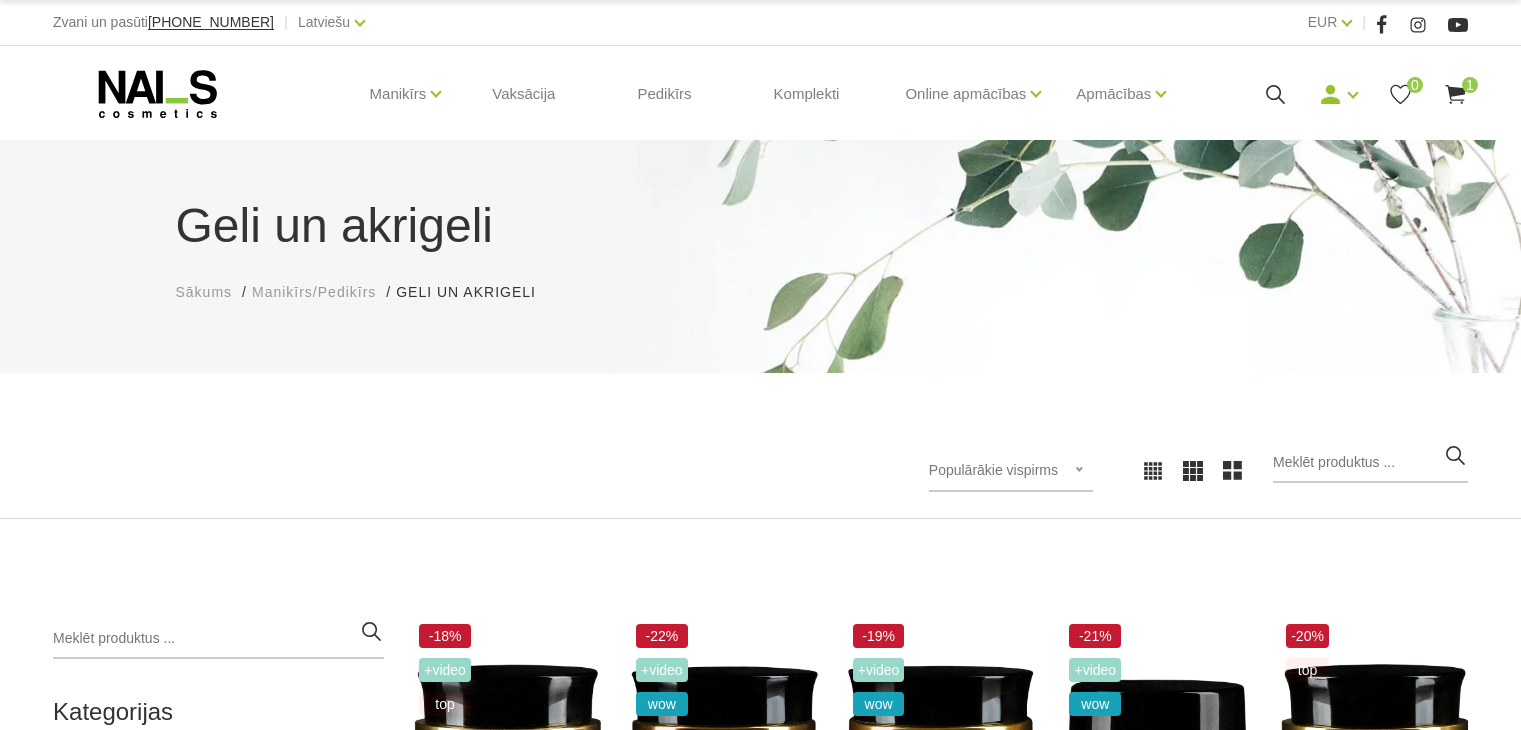 scroll, scrollTop: 0, scrollLeft: 0, axis: both 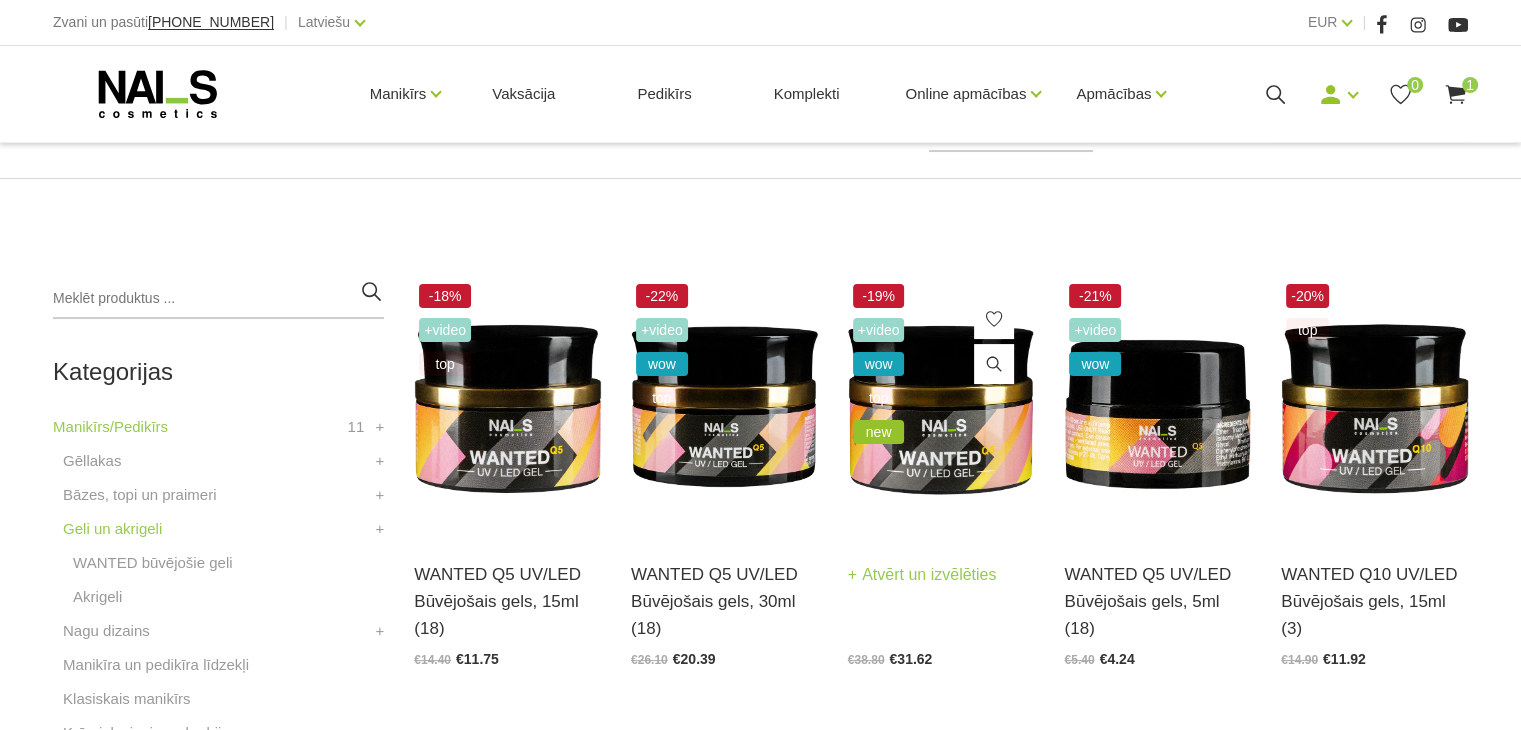 click at bounding box center (941, 407) 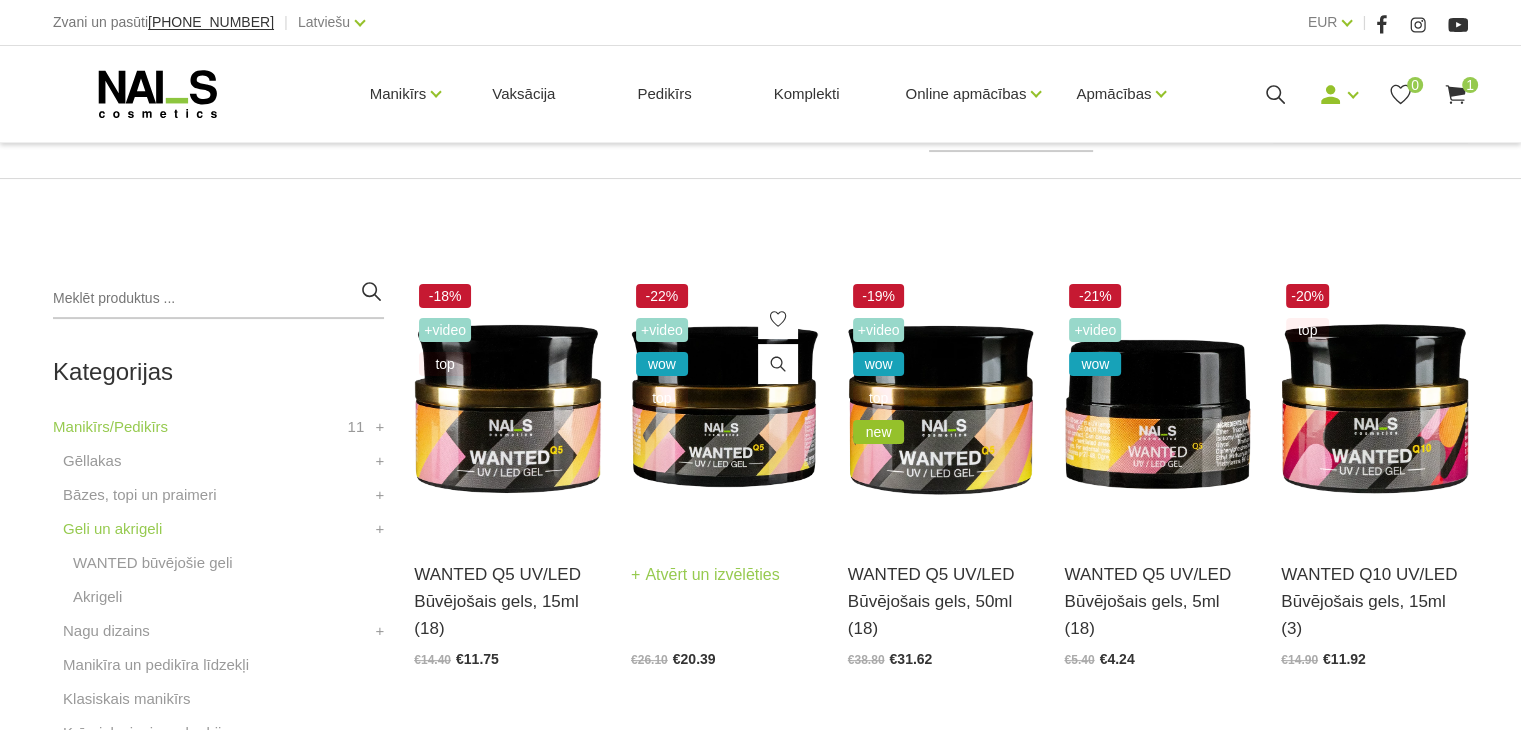 click at bounding box center [724, 407] 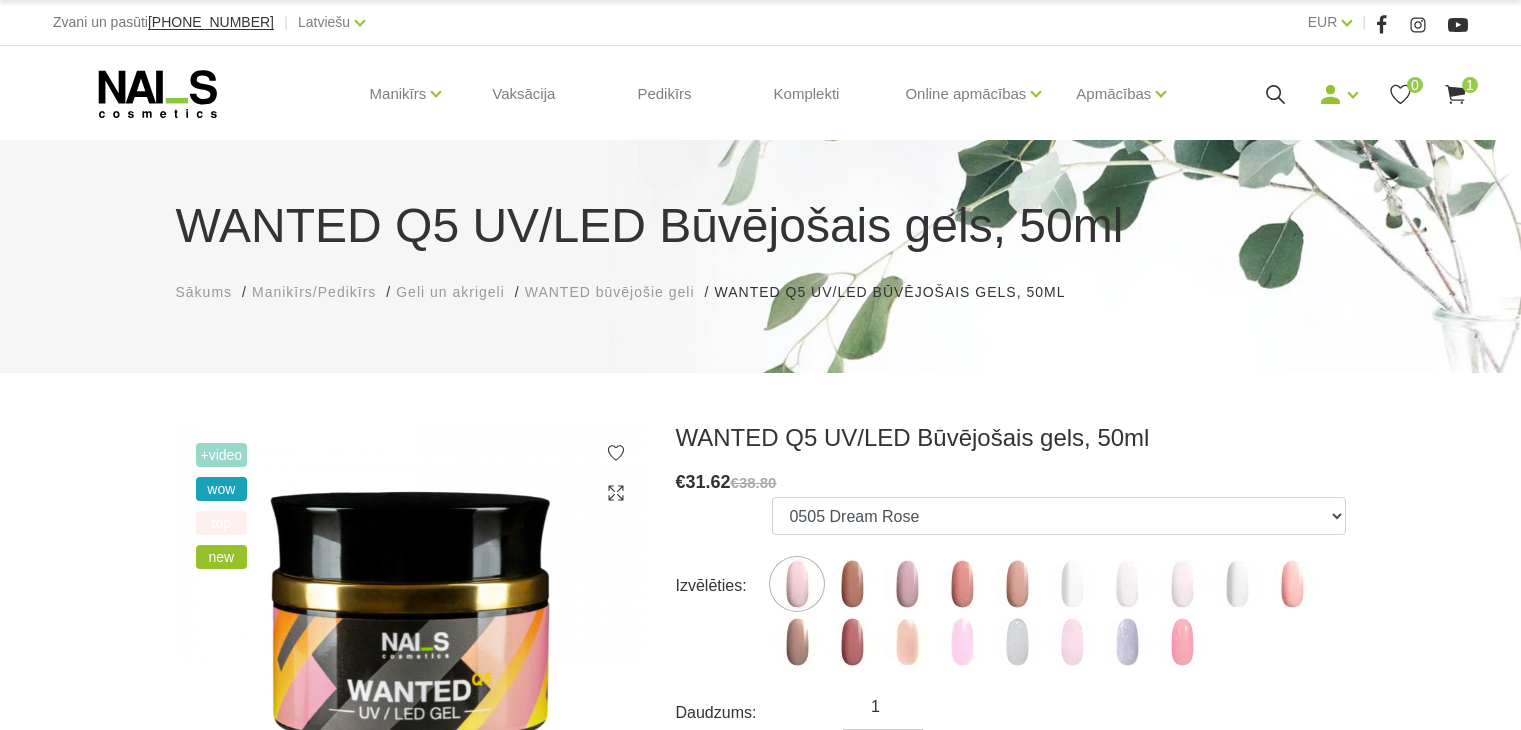 scroll, scrollTop: 0, scrollLeft: 0, axis: both 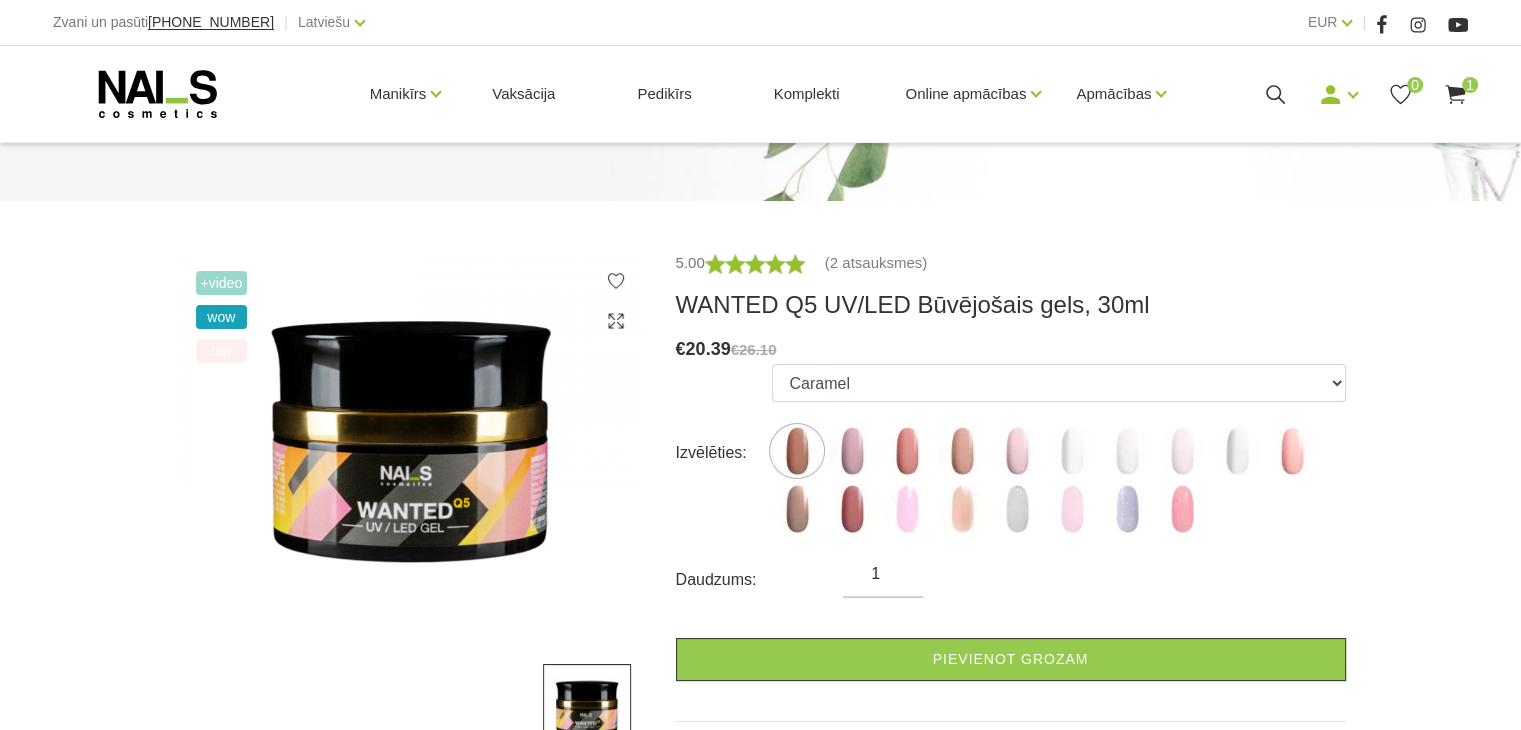 drag, startPoint x: 1534, startPoint y: 139, endPoint x: 1517, endPoint y: 179, distance: 43.462627 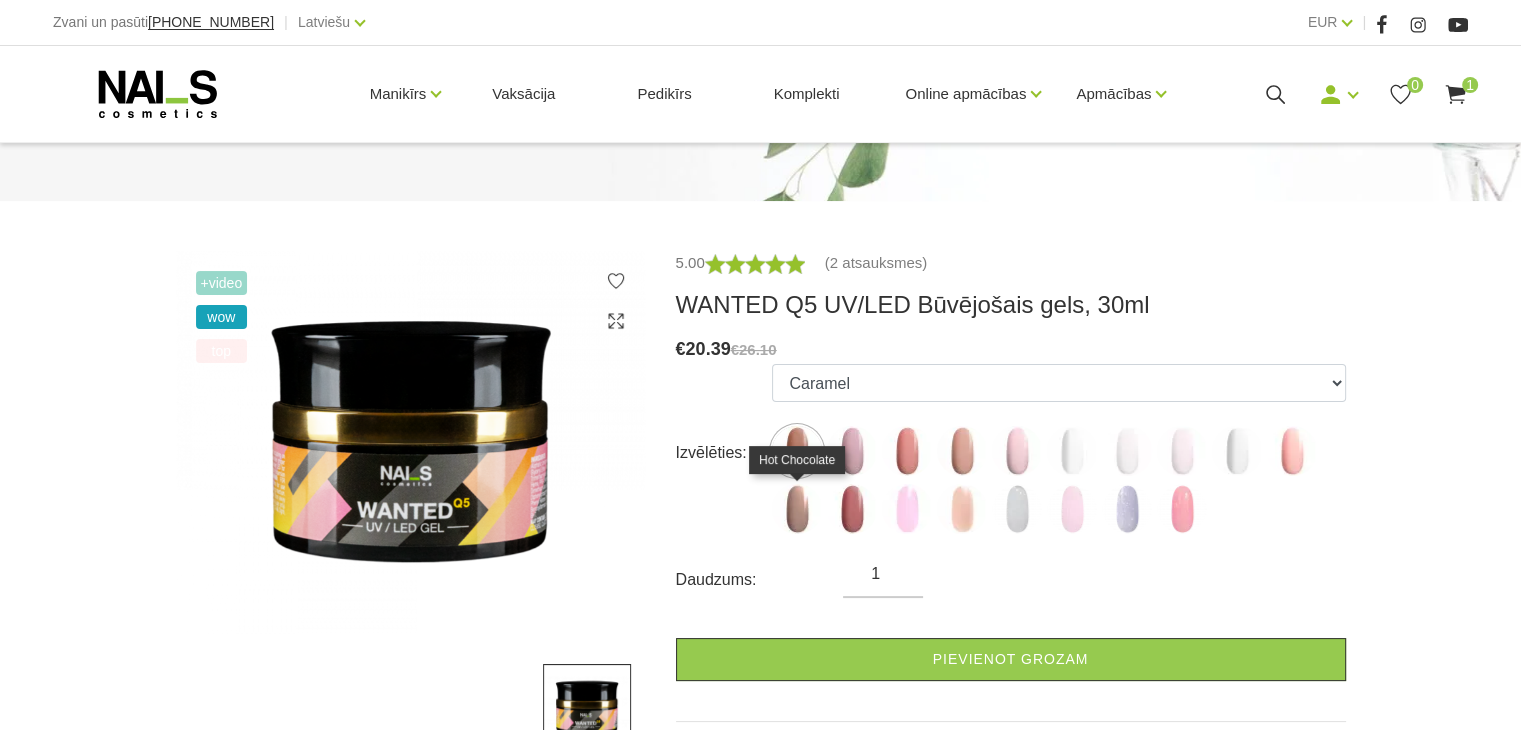 click at bounding box center (797, 509) 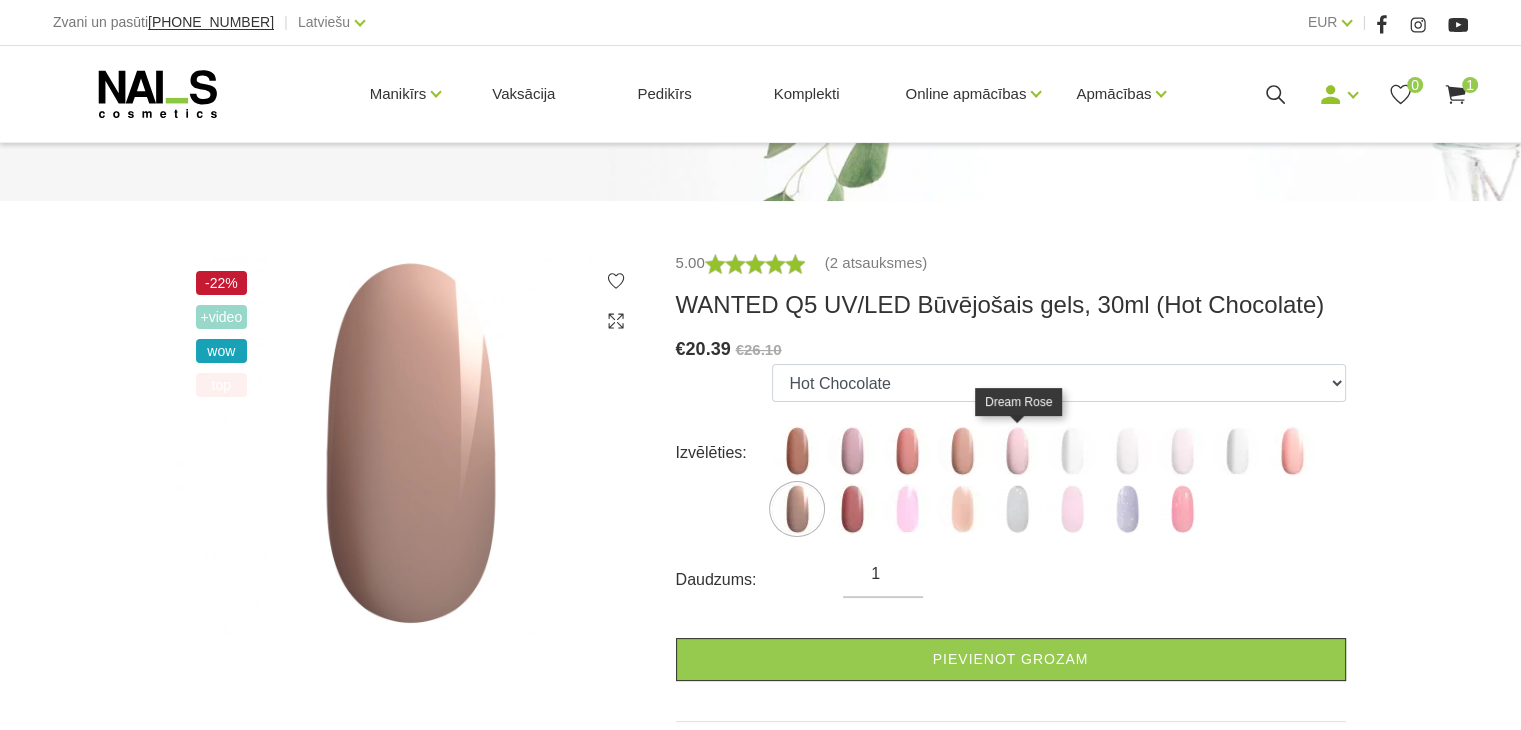 click at bounding box center [1017, 451] 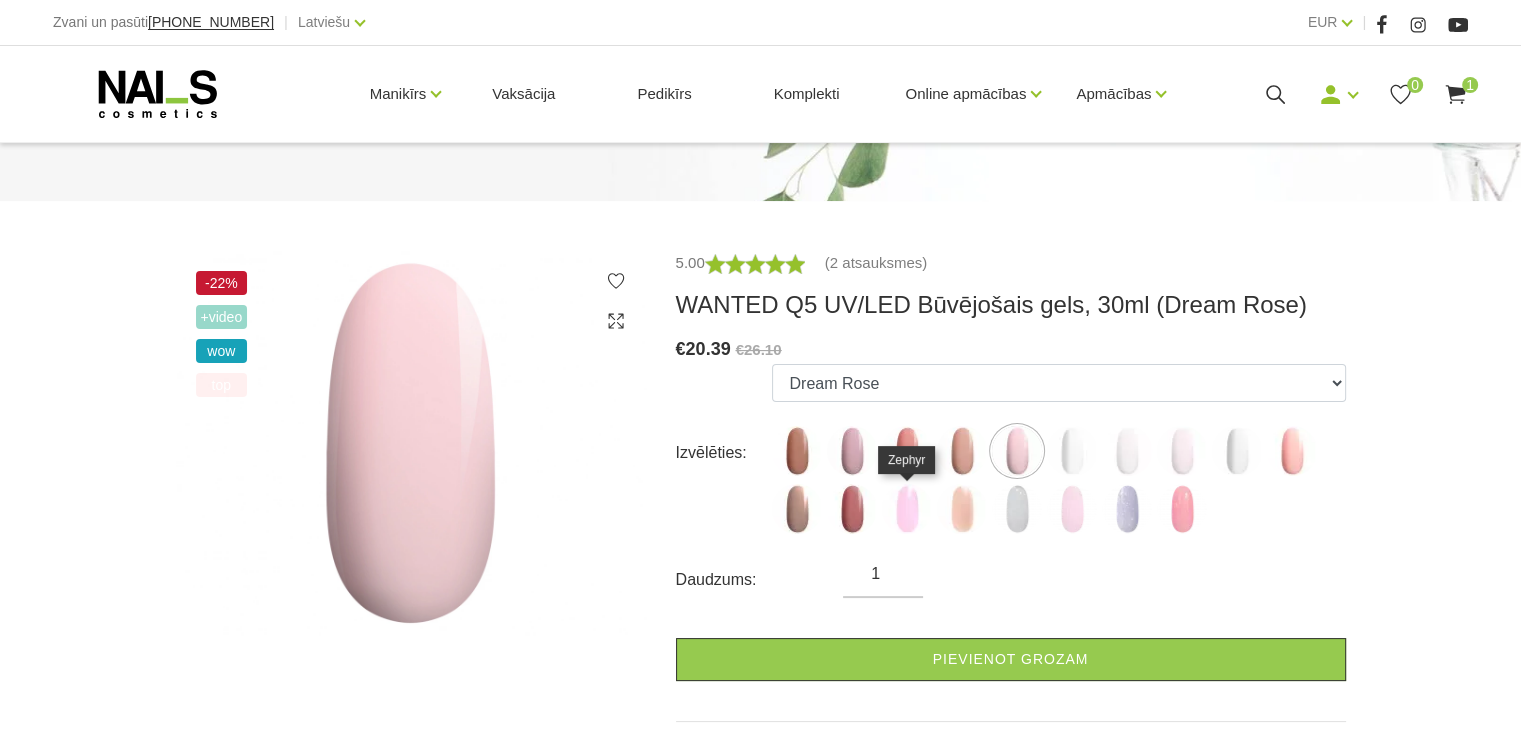 click at bounding box center [907, 509] 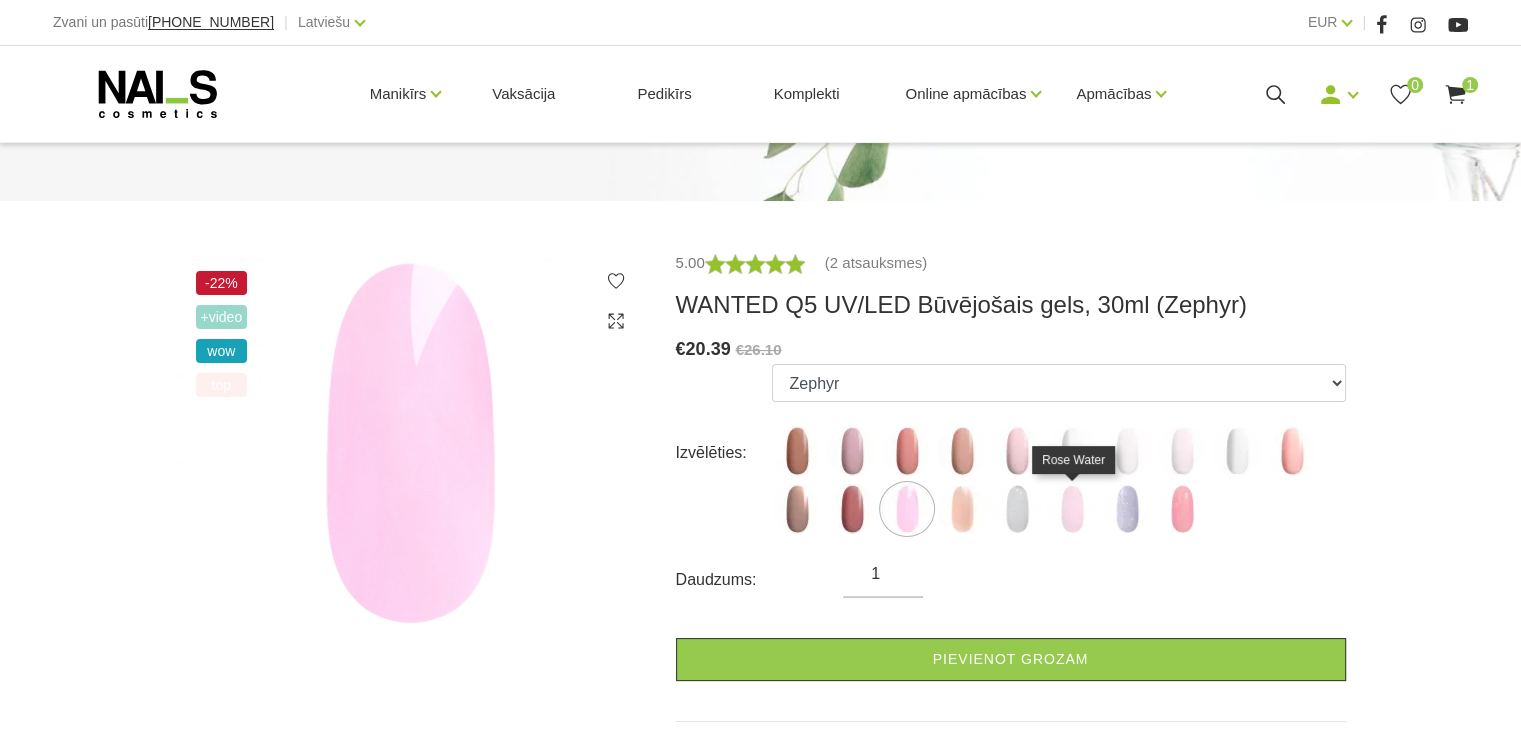 click at bounding box center [1072, 509] 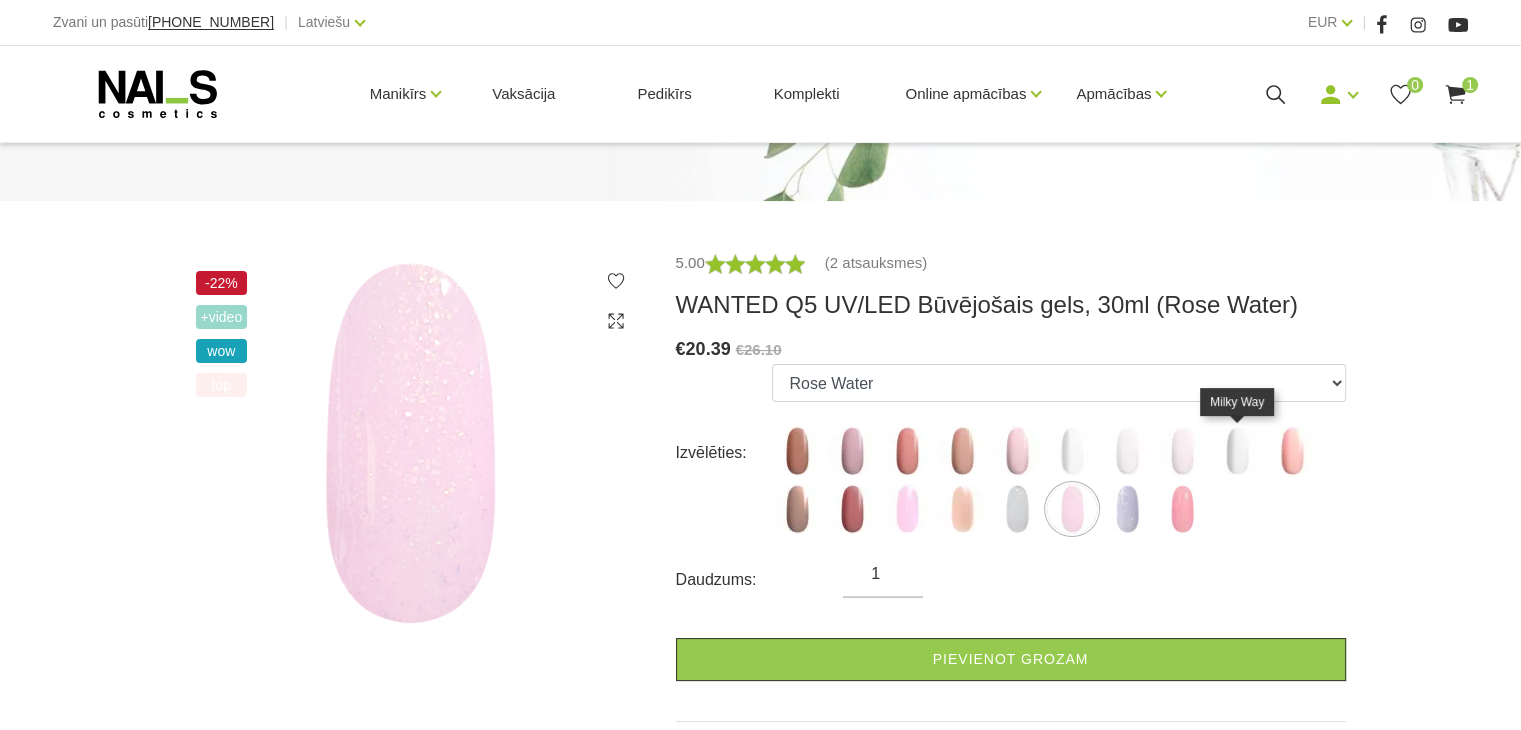 click at bounding box center (1237, 451) 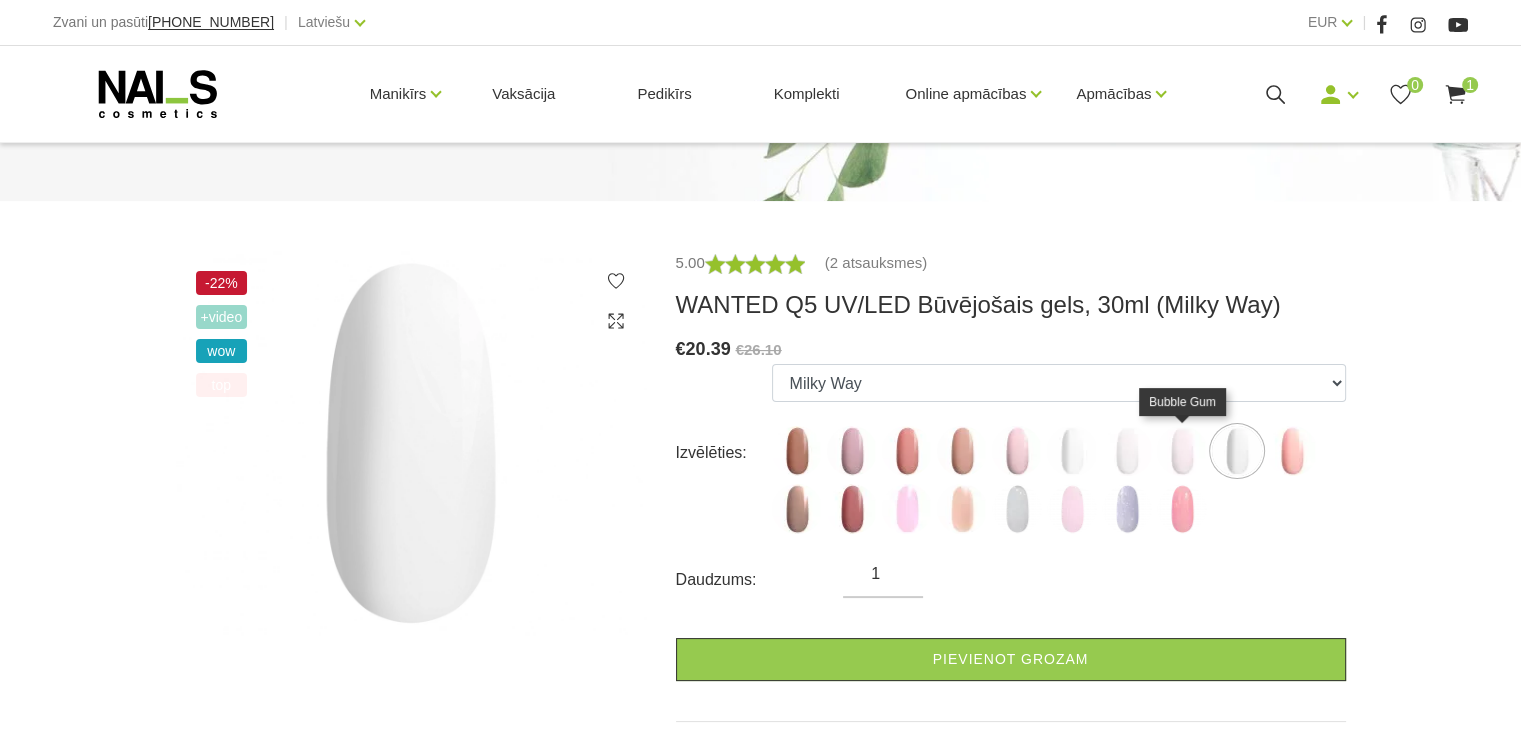 click at bounding box center [1182, 451] 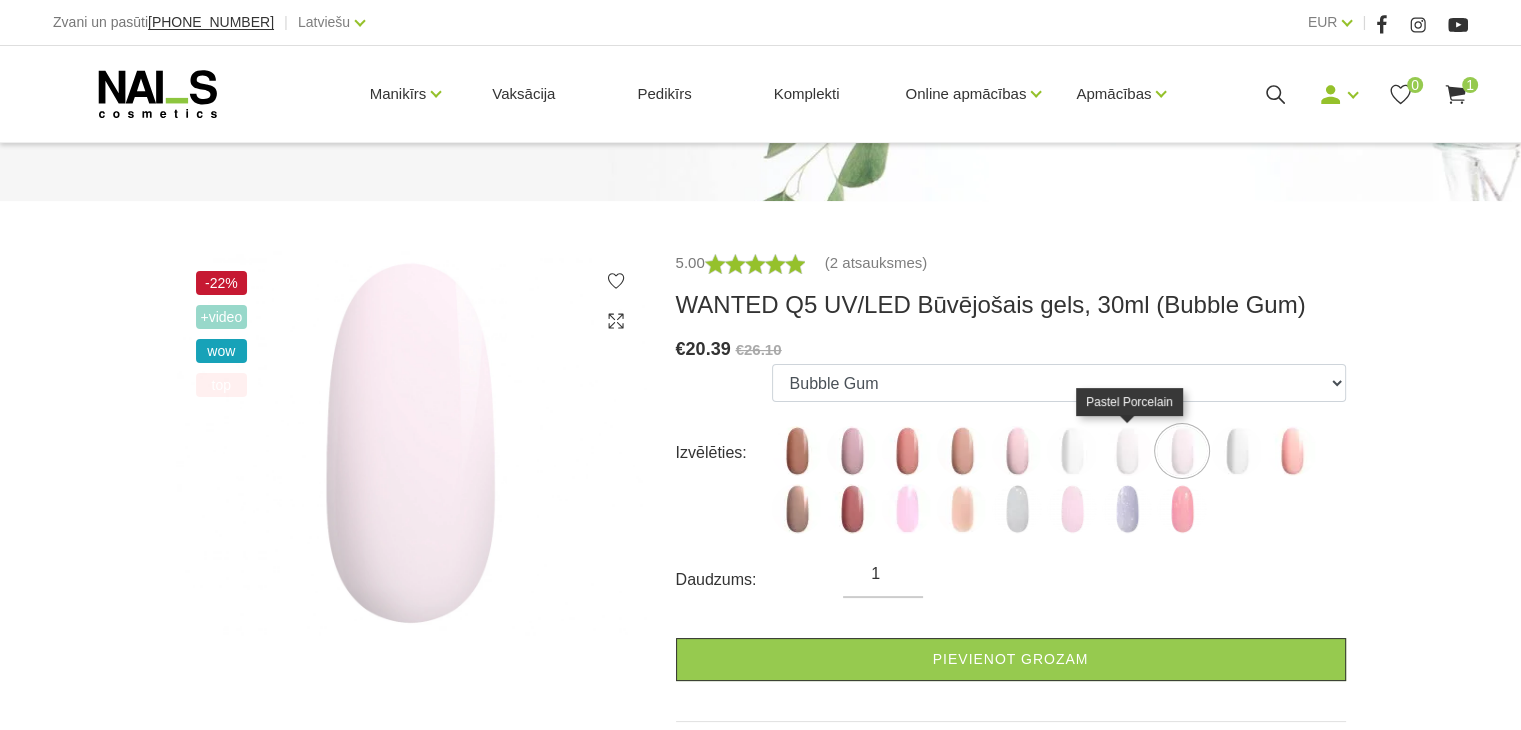 click at bounding box center (1127, 451) 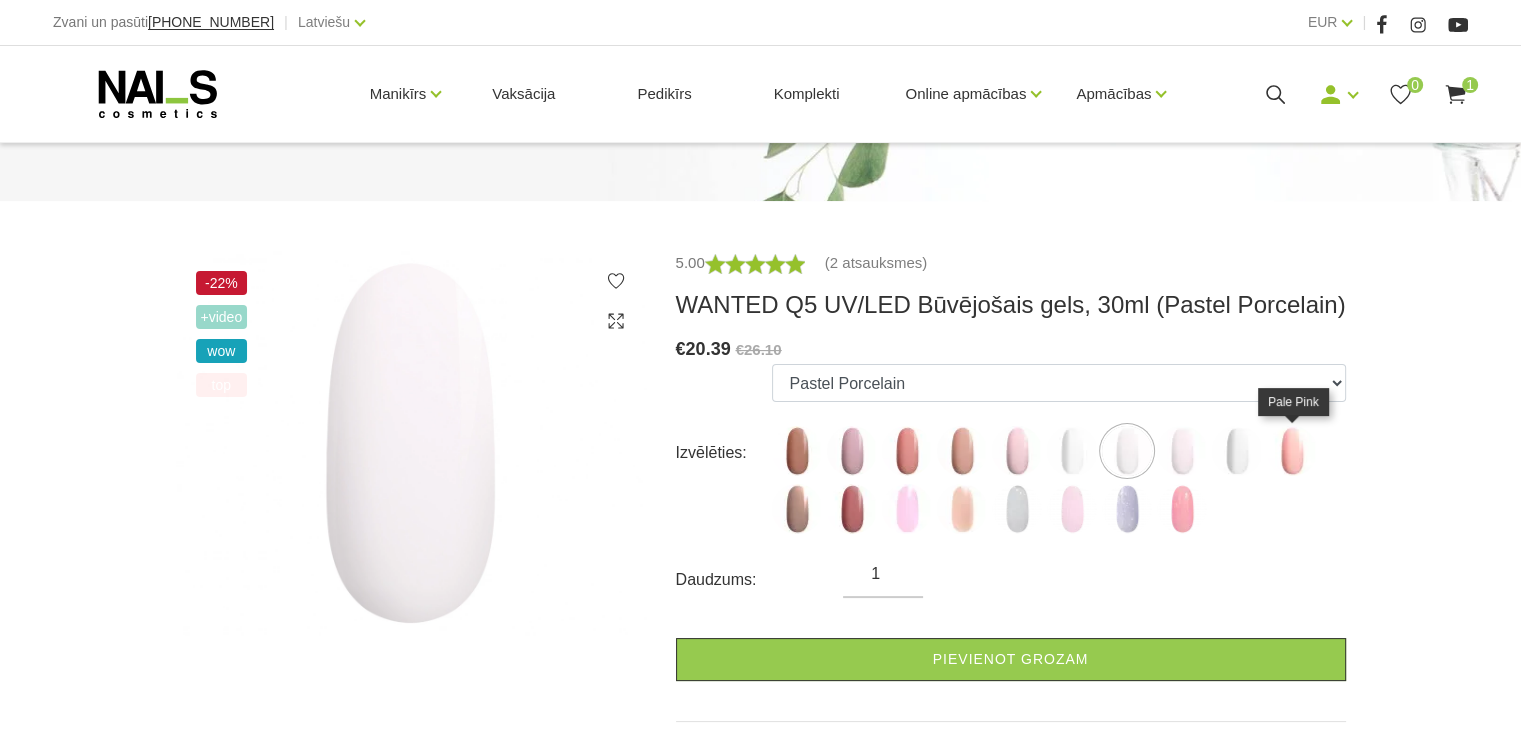 click at bounding box center (1292, 451) 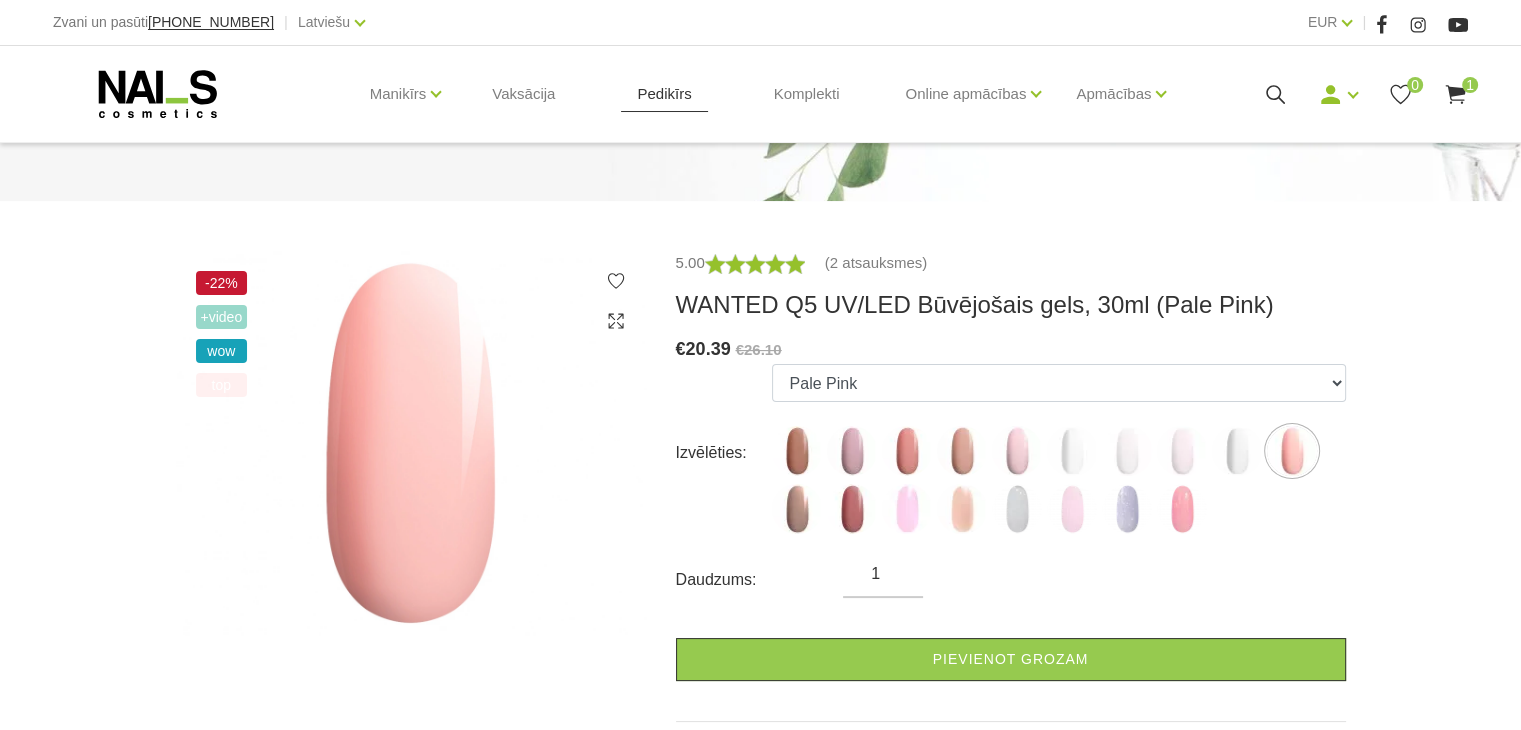 click on "Pedikīrs" at bounding box center (664, 94) 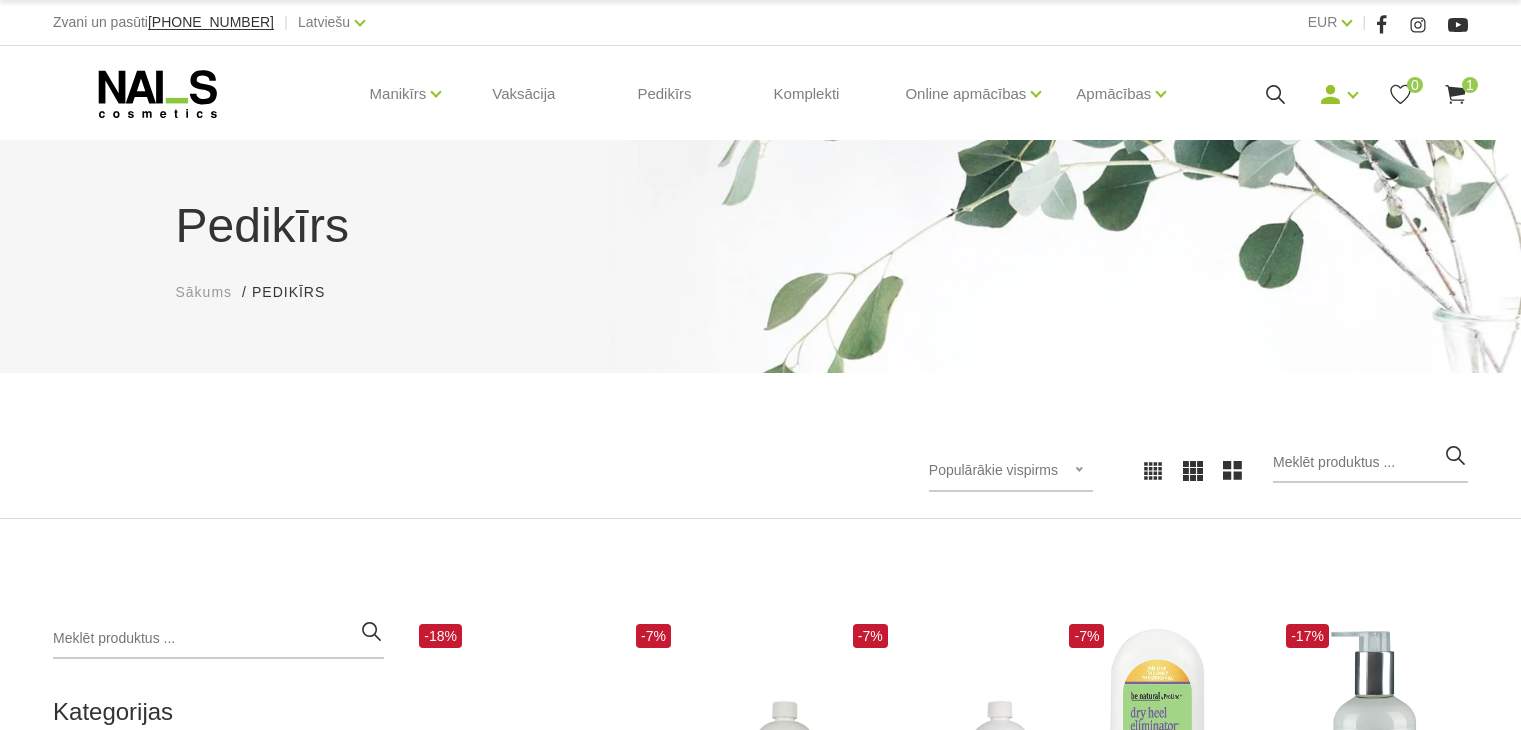 scroll, scrollTop: 0, scrollLeft: 0, axis: both 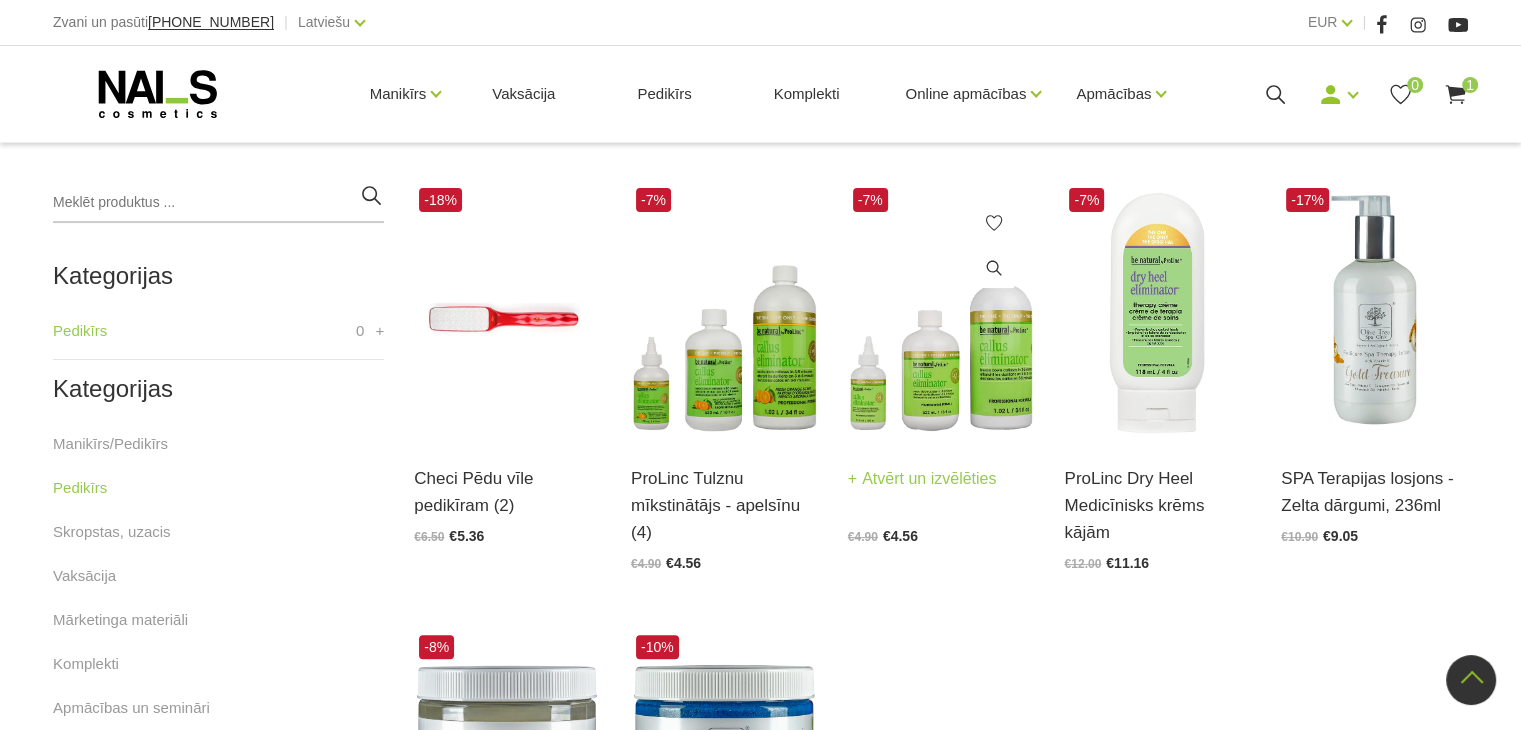 click at bounding box center (941, 311) 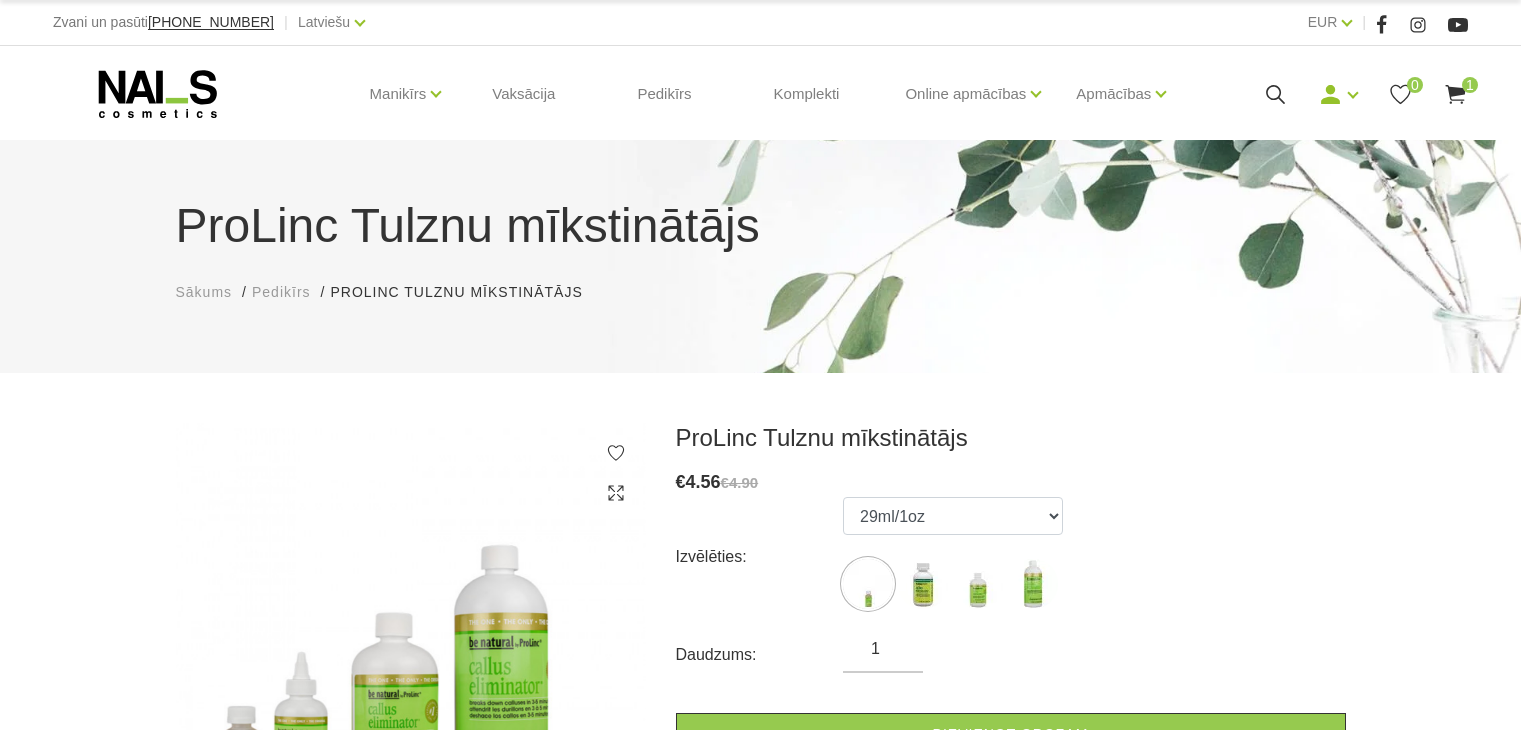 scroll, scrollTop: 0, scrollLeft: 0, axis: both 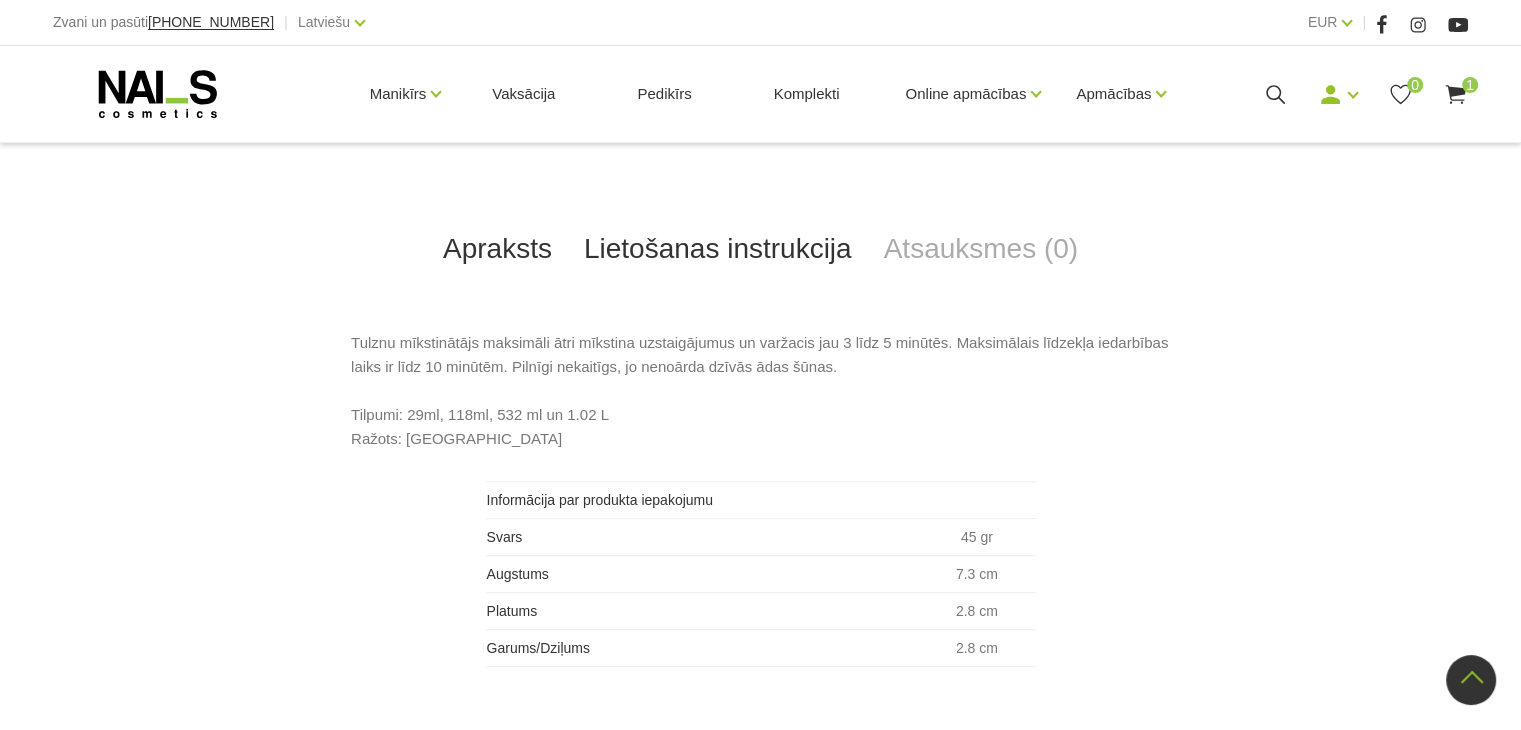 click on "Lietošanas instrukcija" at bounding box center (718, 249) 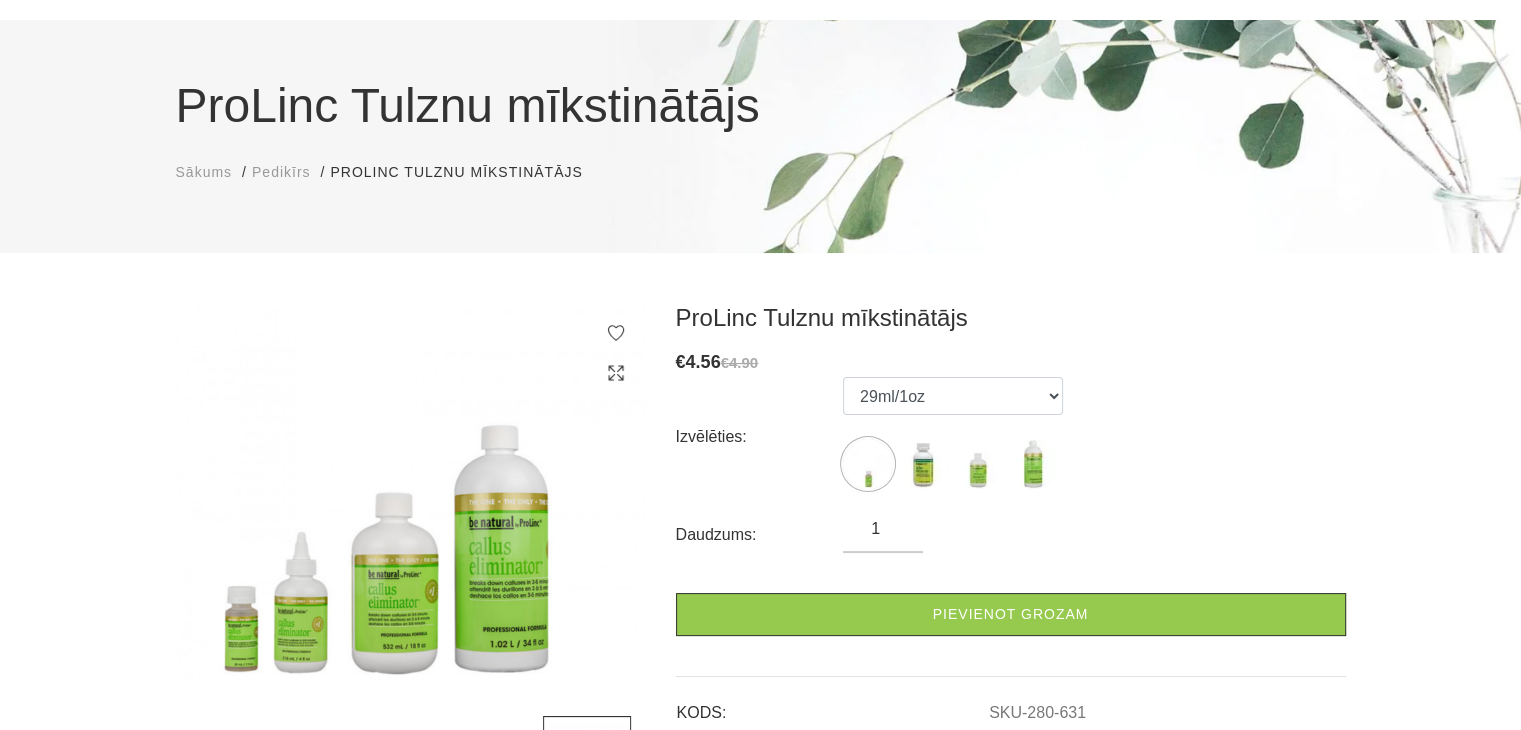 scroll, scrollTop: 125, scrollLeft: 0, axis: vertical 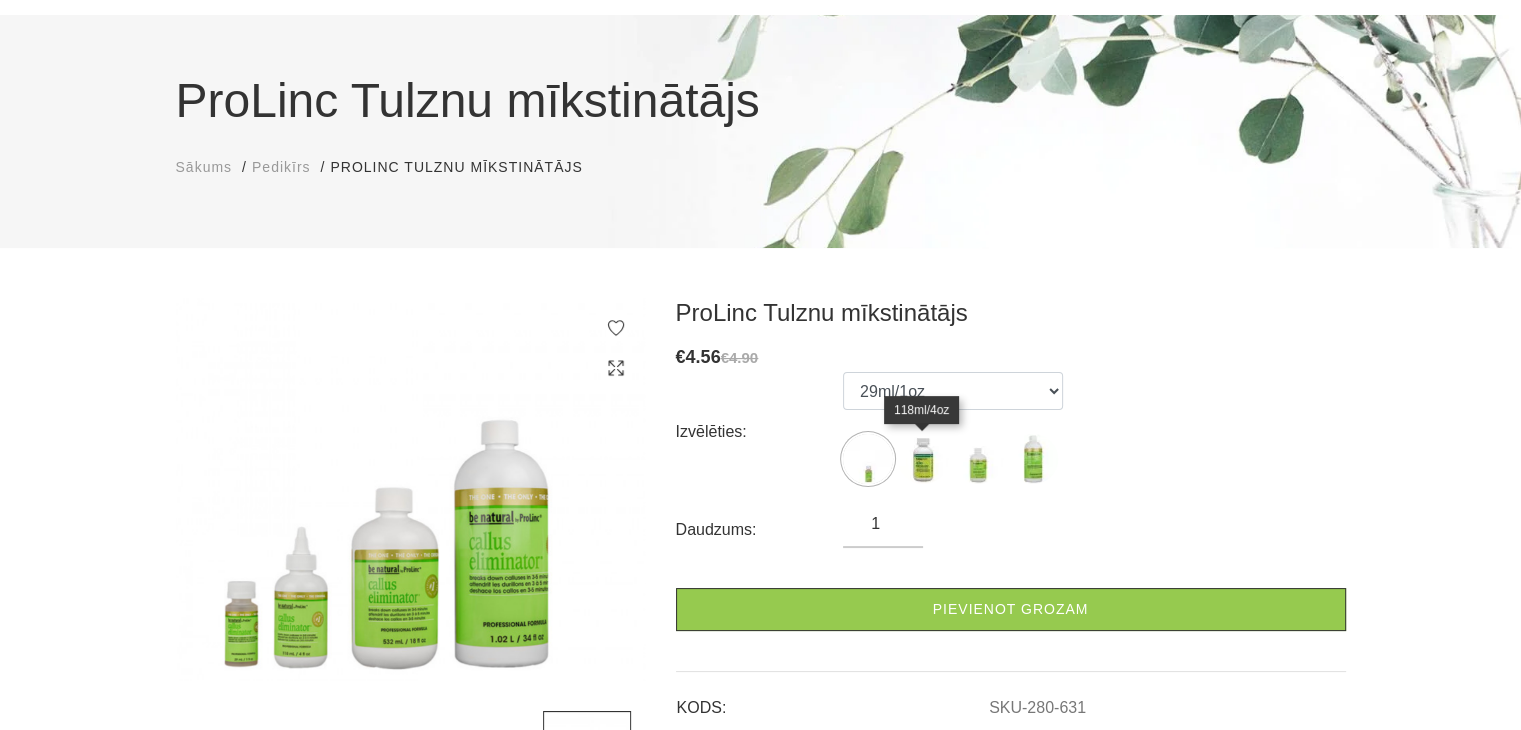 click at bounding box center [923, 459] 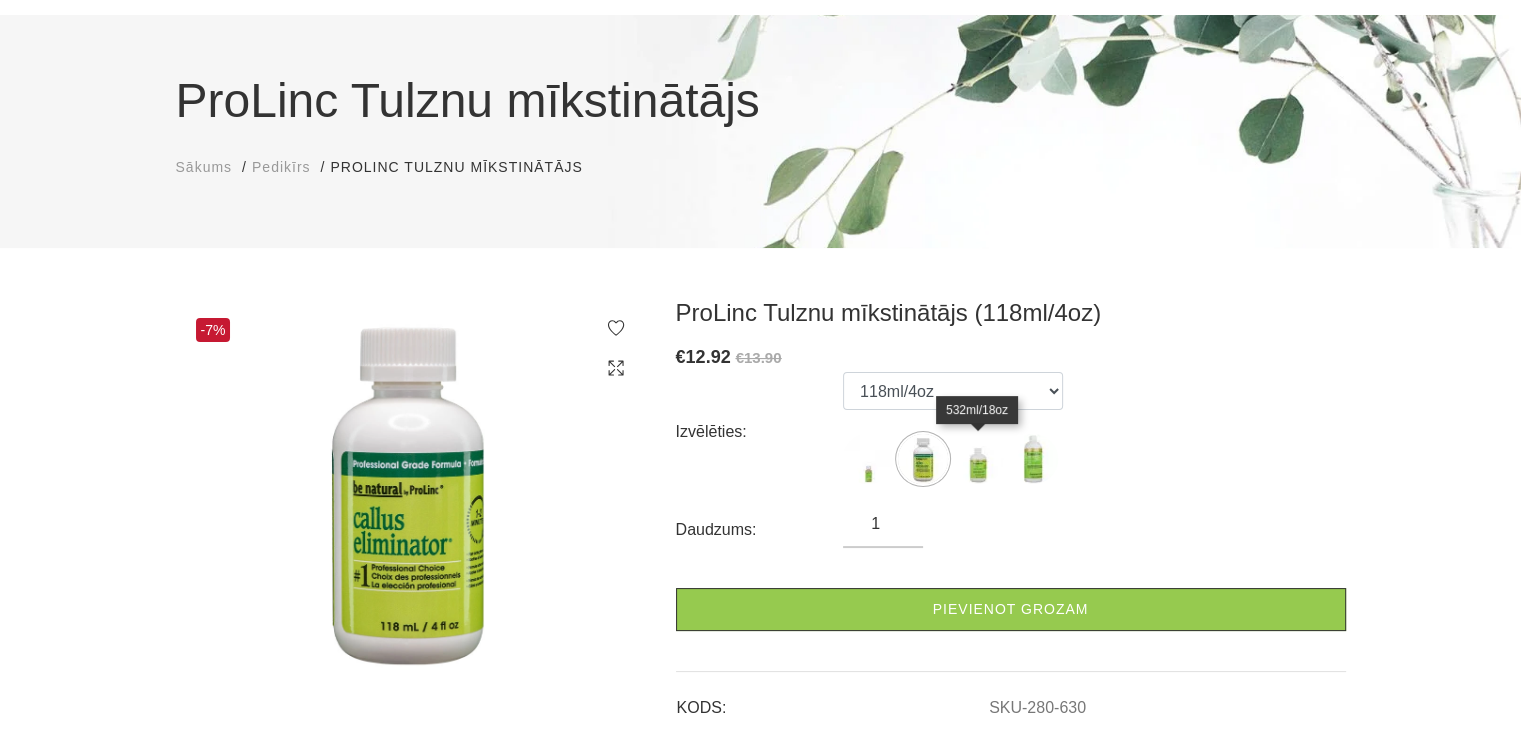 click at bounding box center (978, 459) 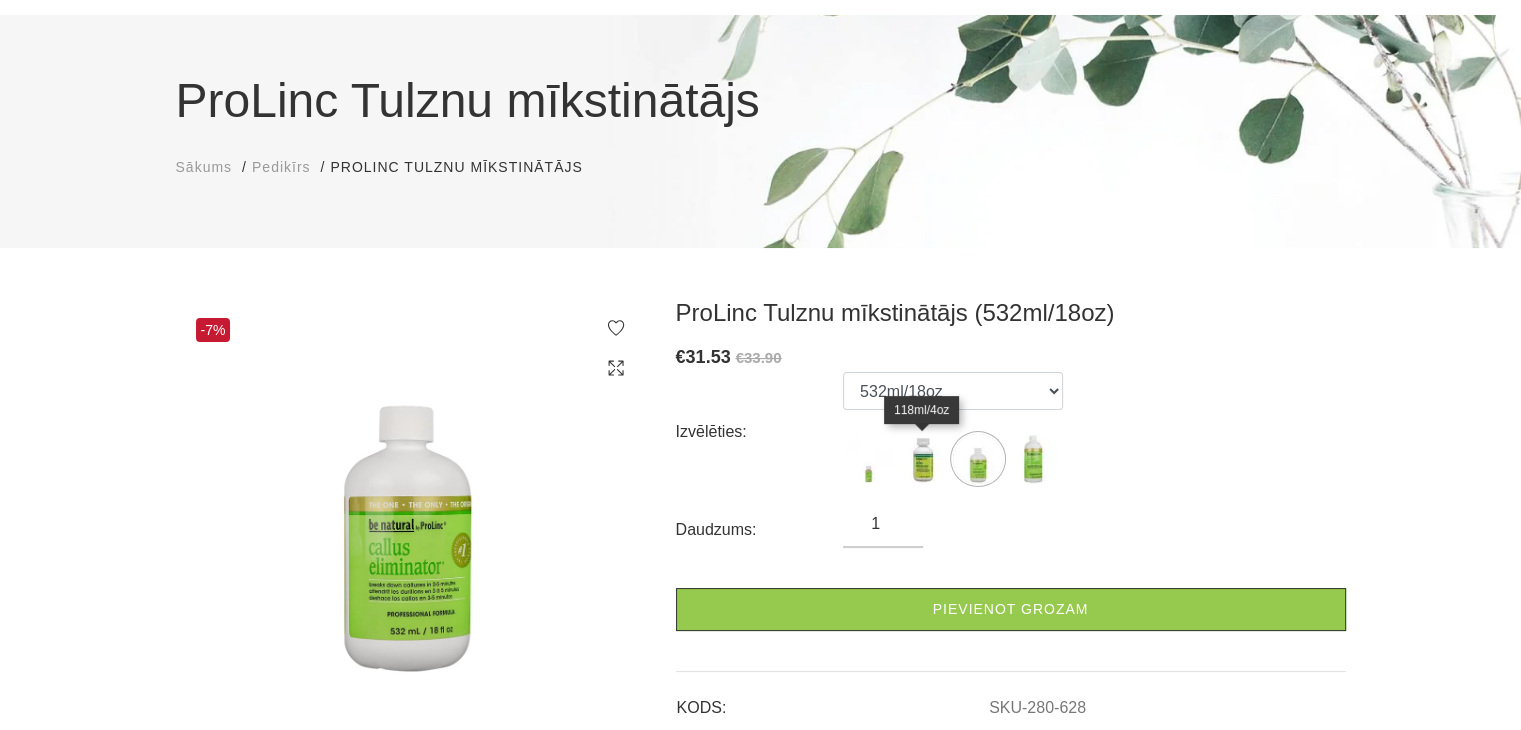 click at bounding box center [923, 459] 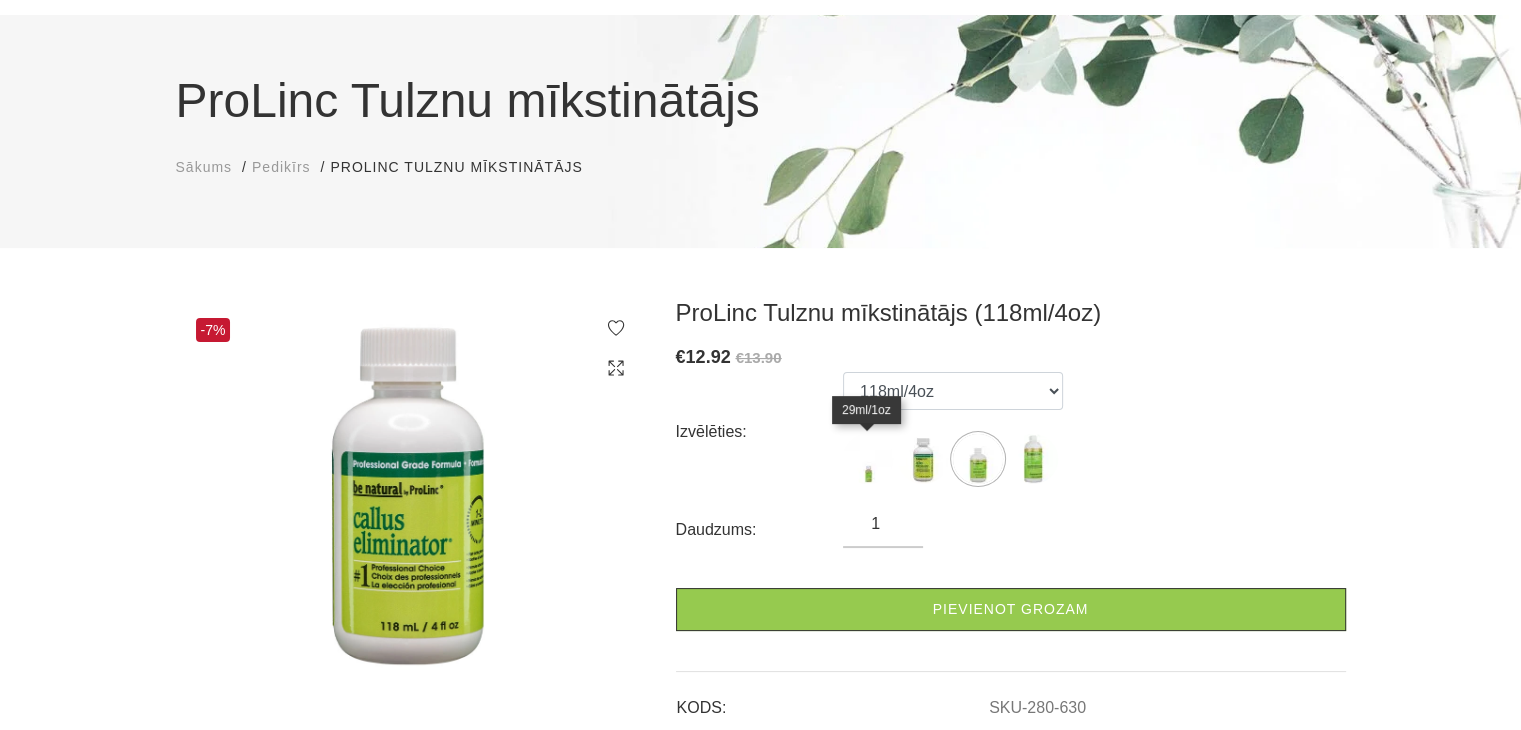 click at bounding box center (868, 459) 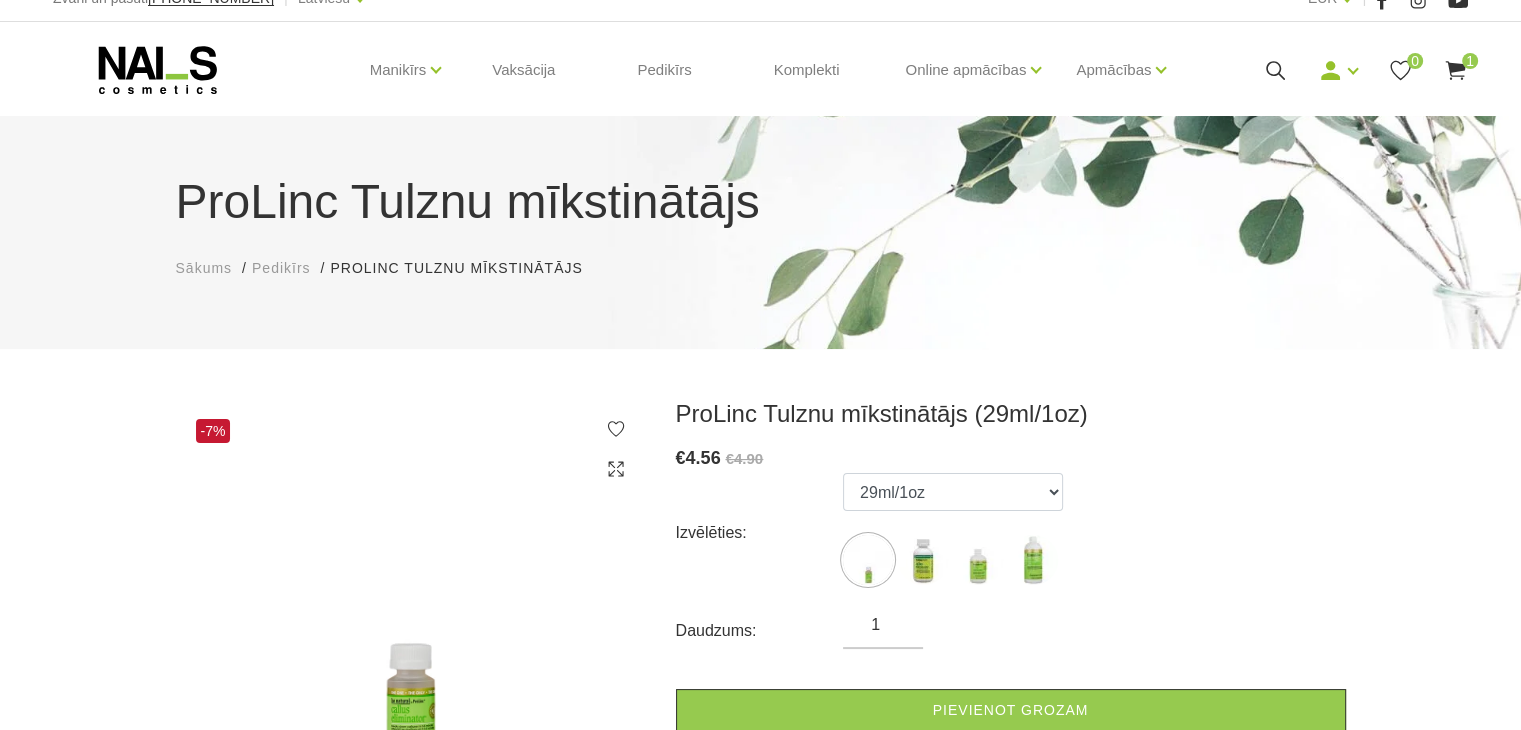 scroll, scrollTop: 0, scrollLeft: 0, axis: both 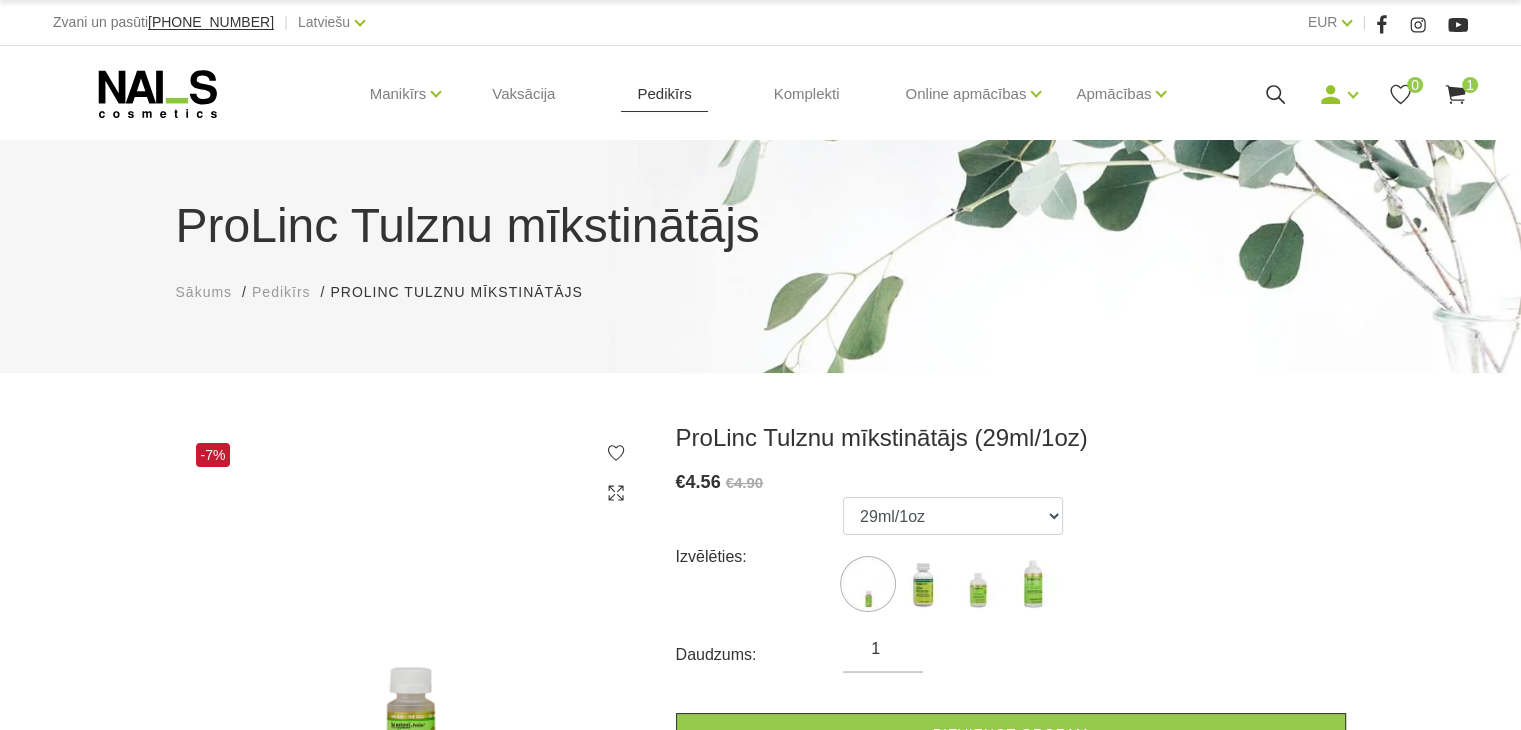 click on "Pedikīrs" at bounding box center (664, 94) 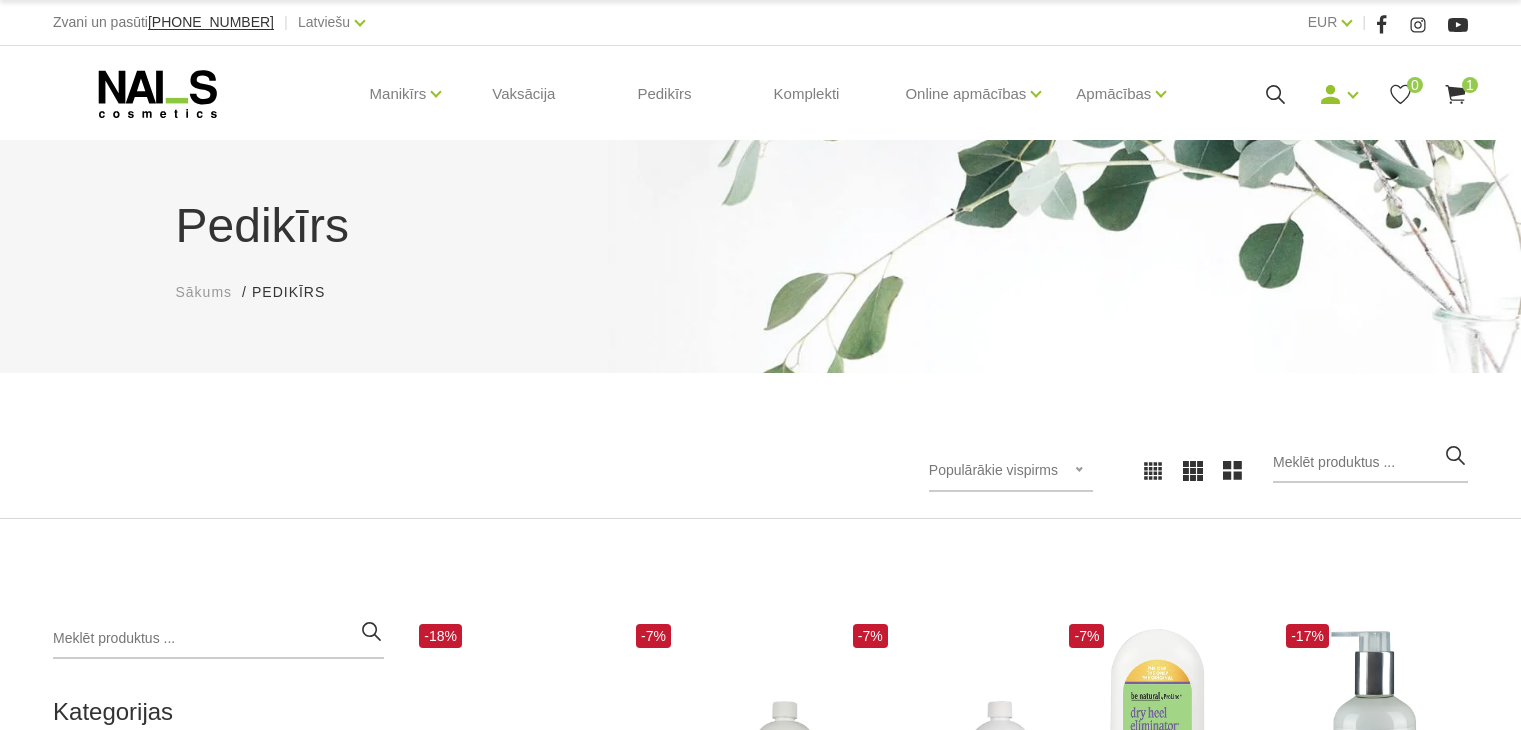 scroll, scrollTop: 0, scrollLeft: 0, axis: both 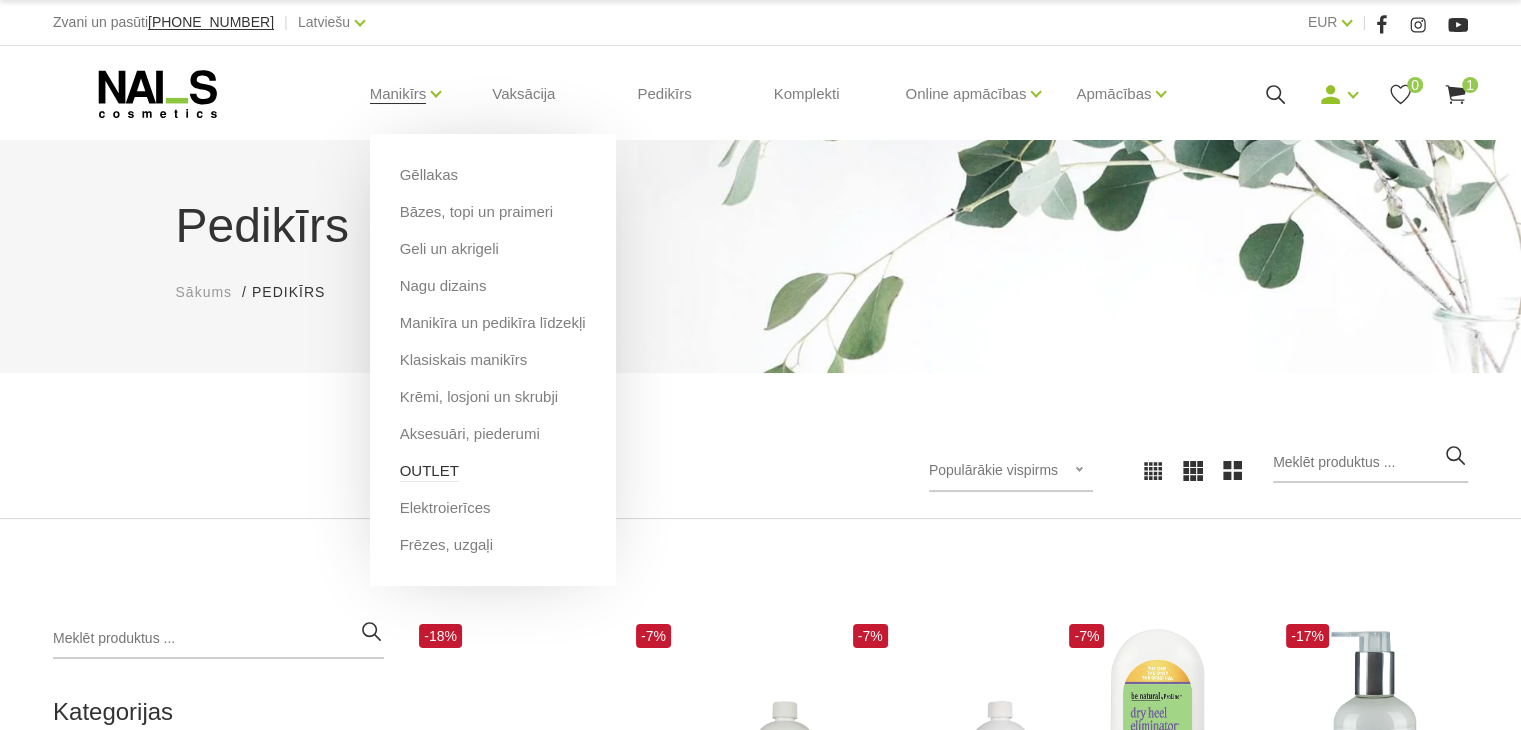click on "OUTLET" at bounding box center [429, 471] 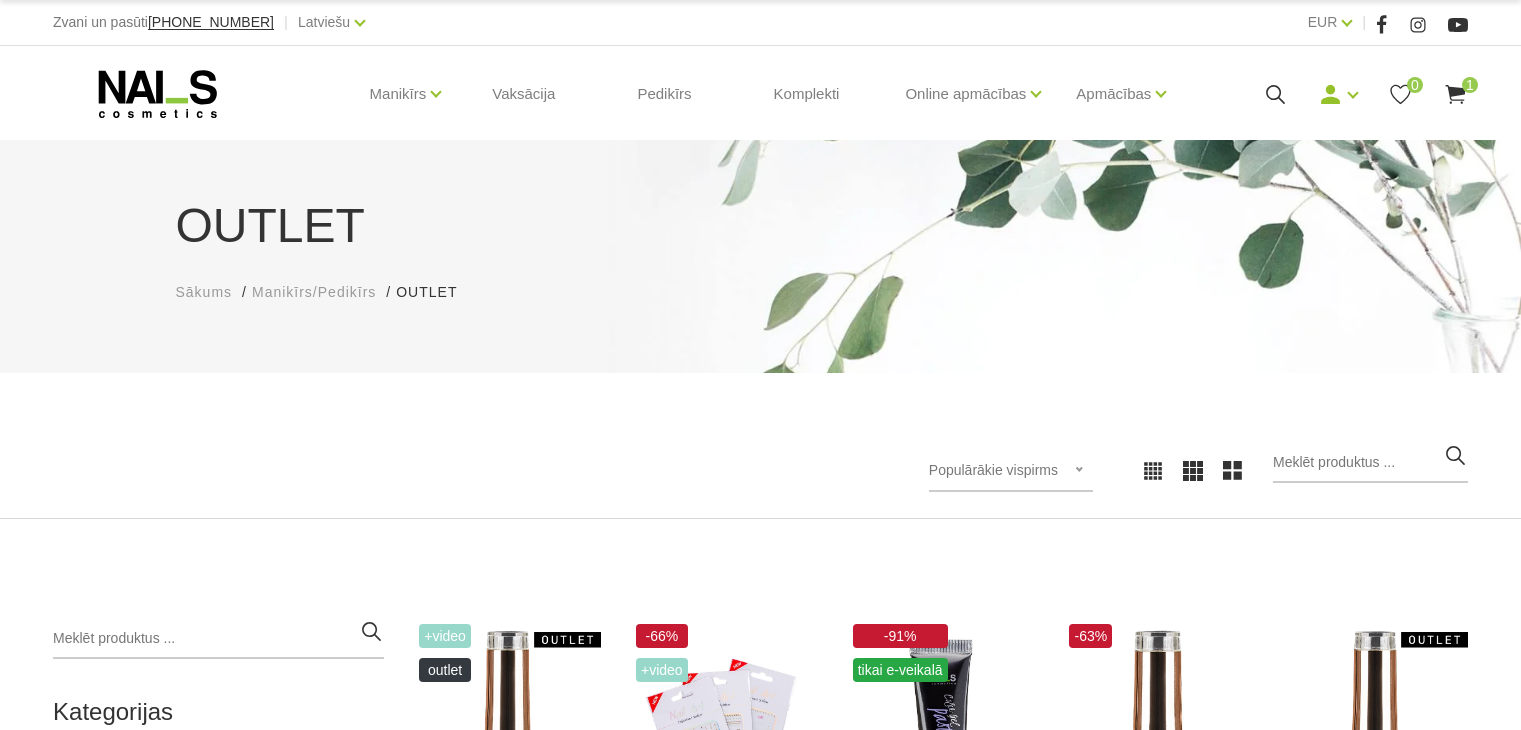 scroll, scrollTop: 0, scrollLeft: 0, axis: both 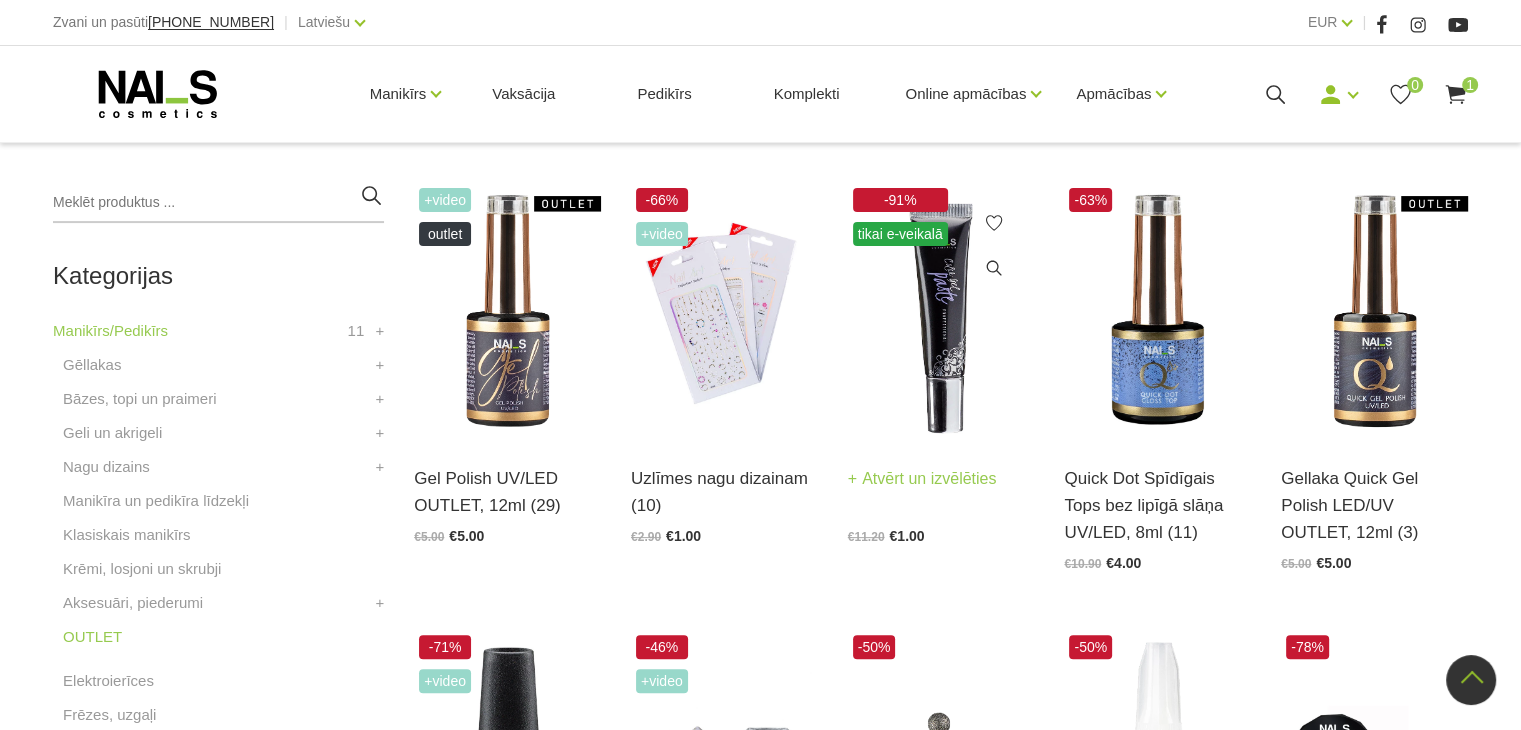 click at bounding box center [941, 311] 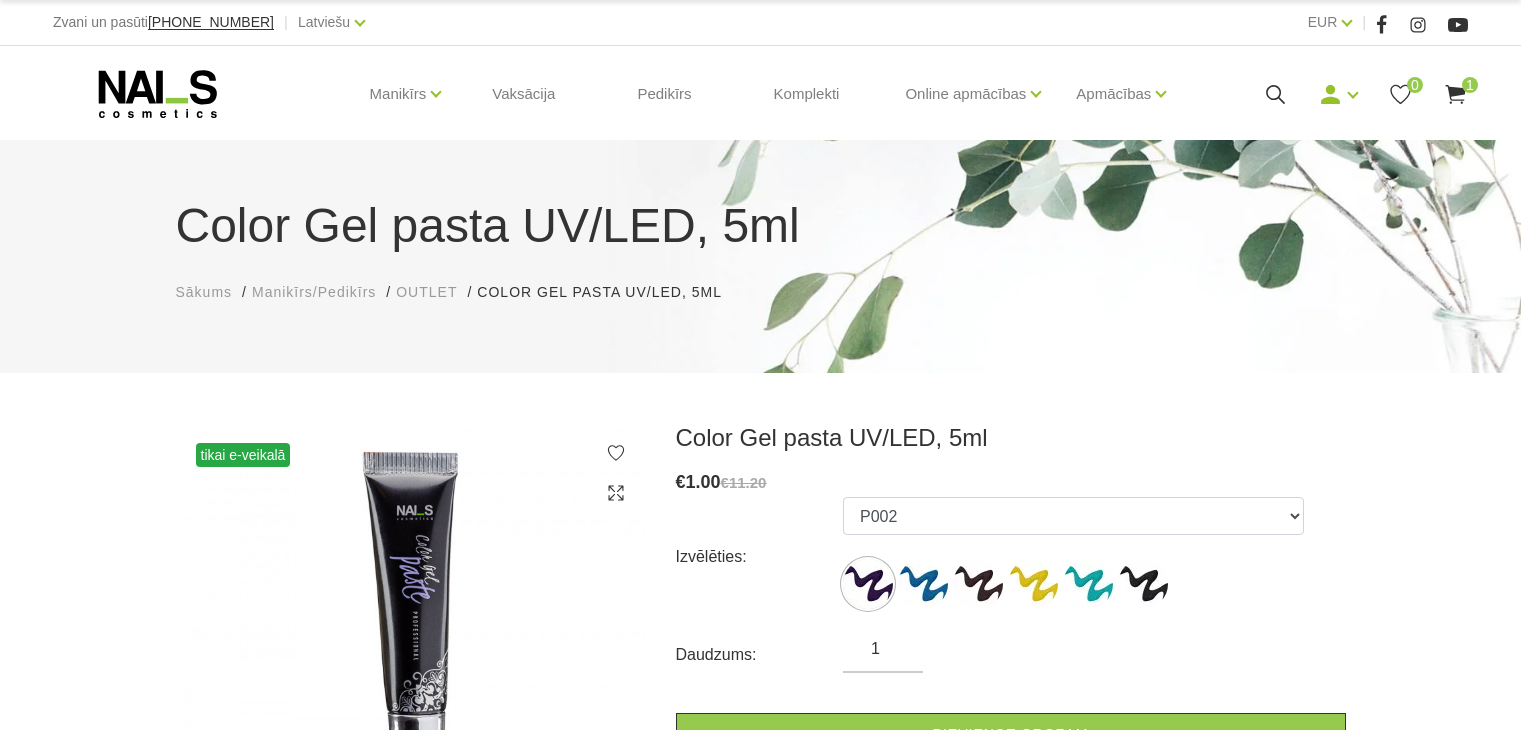 scroll, scrollTop: 0, scrollLeft: 0, axis: both 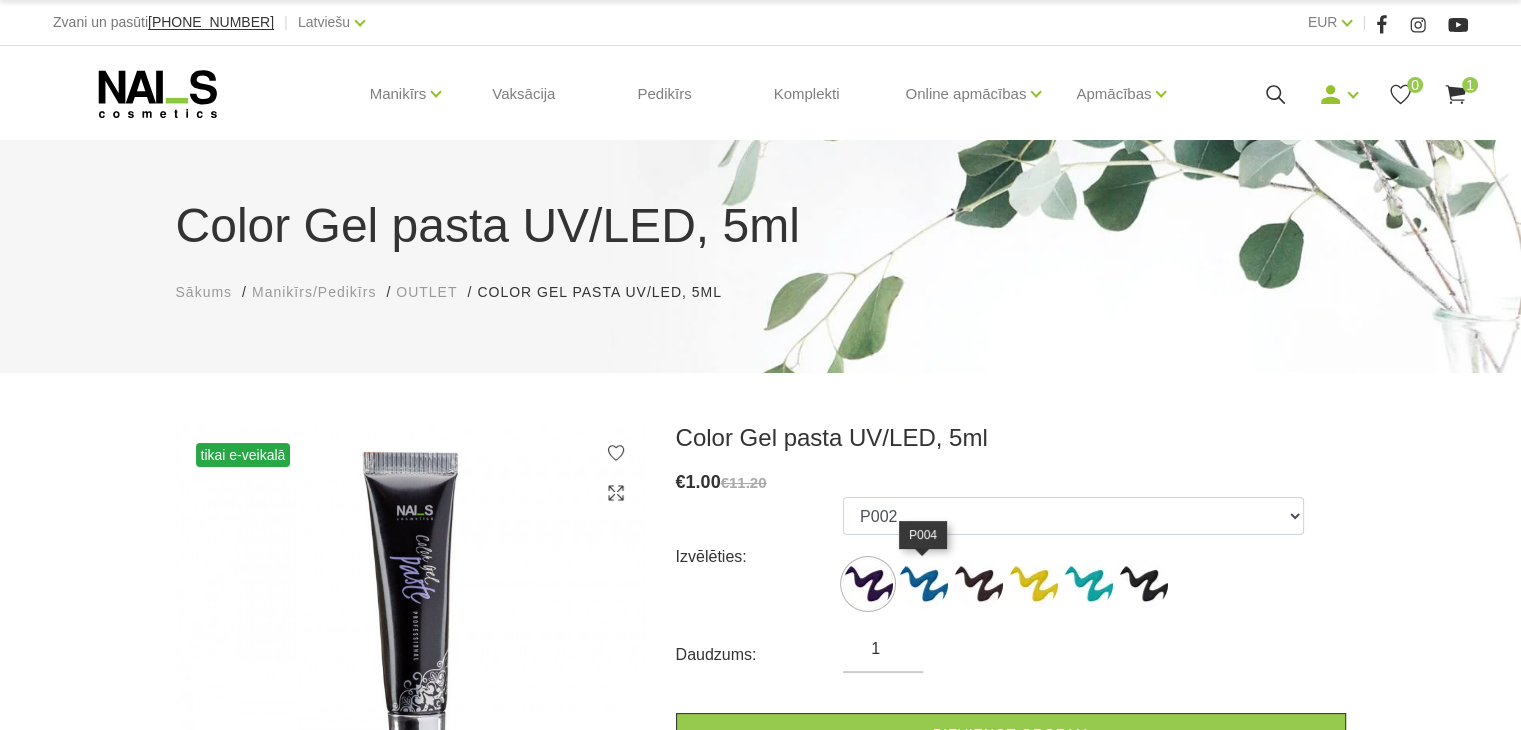 click at bounding box center (923, 584) 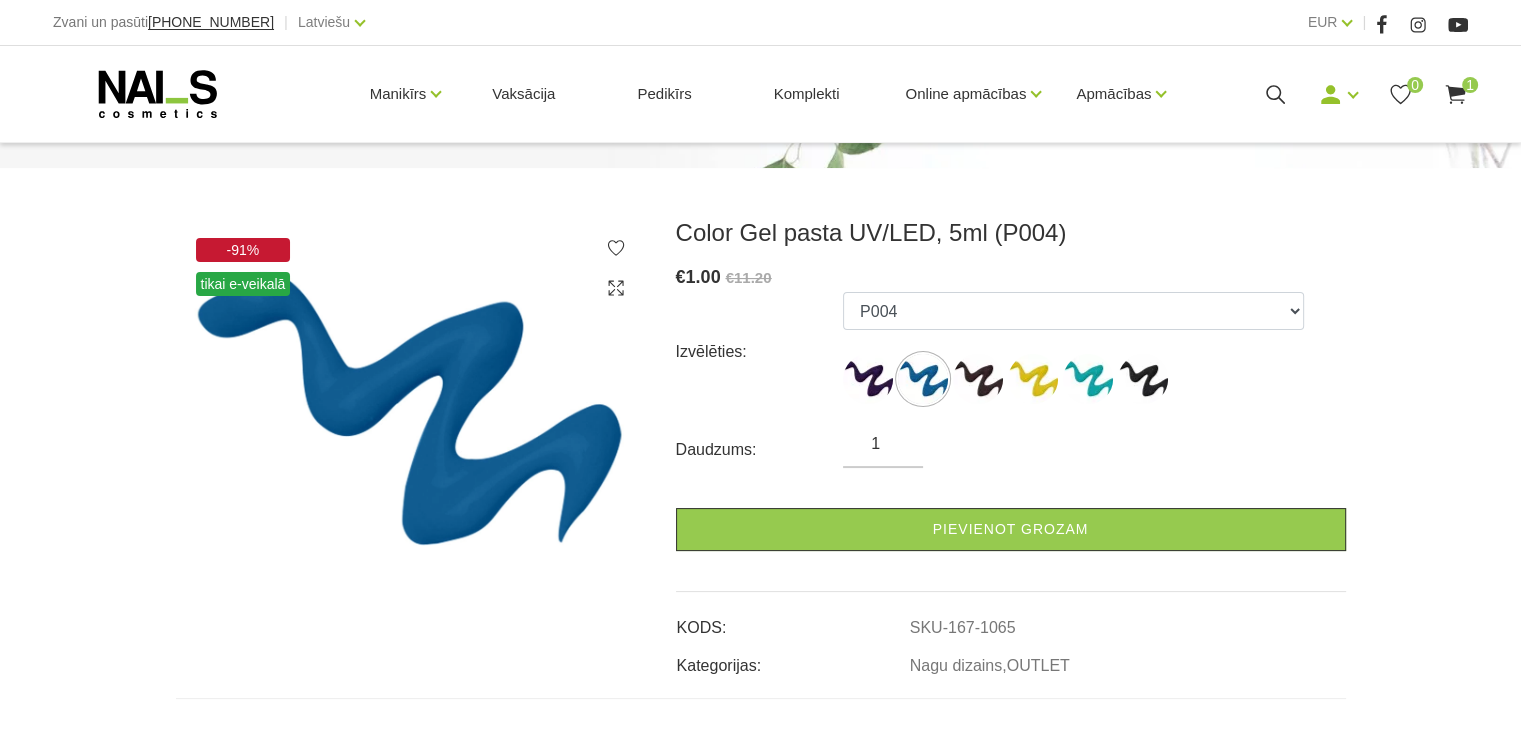 scroll, scrollTop: 240, scrollLeft: 0, axis: vertical 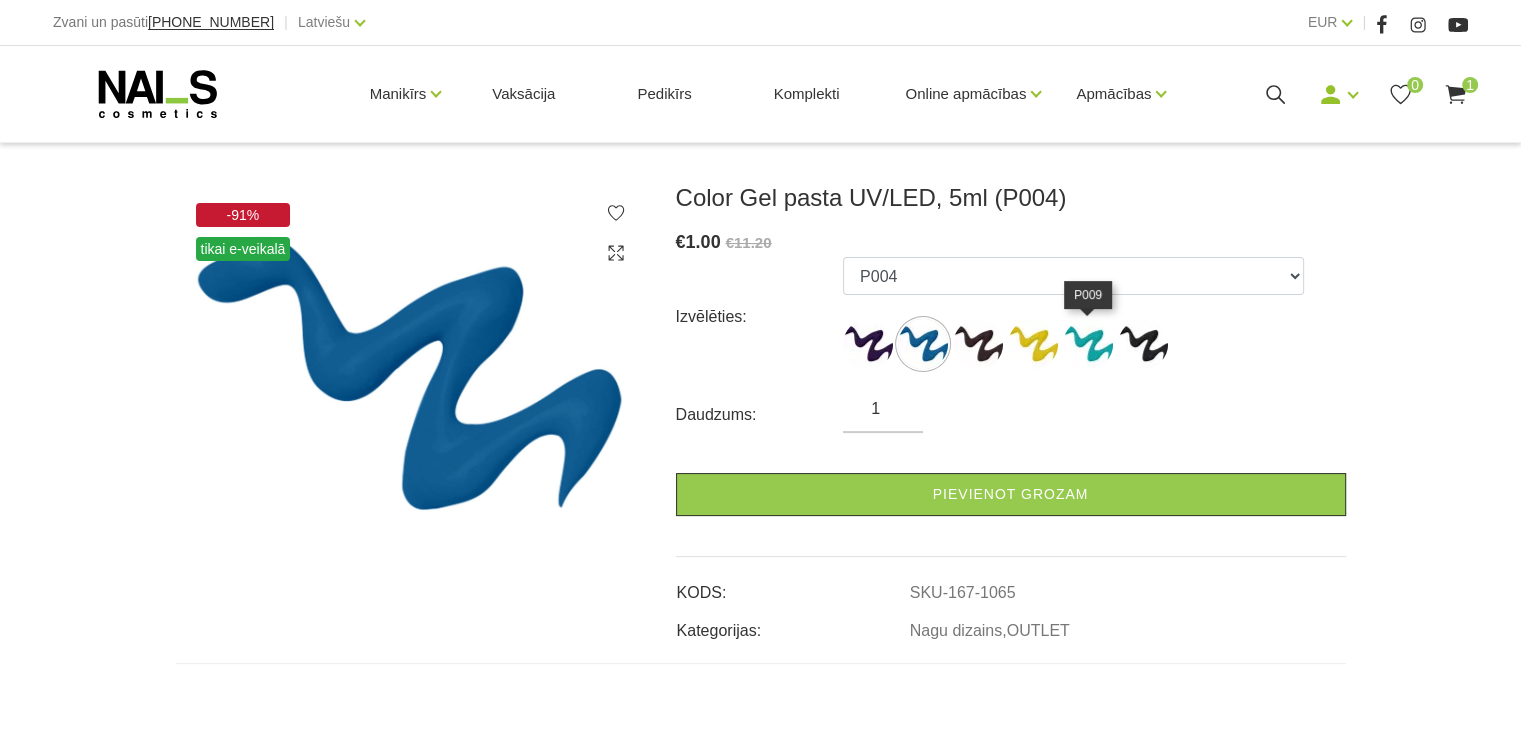 click at bounding box center (1088, 344) 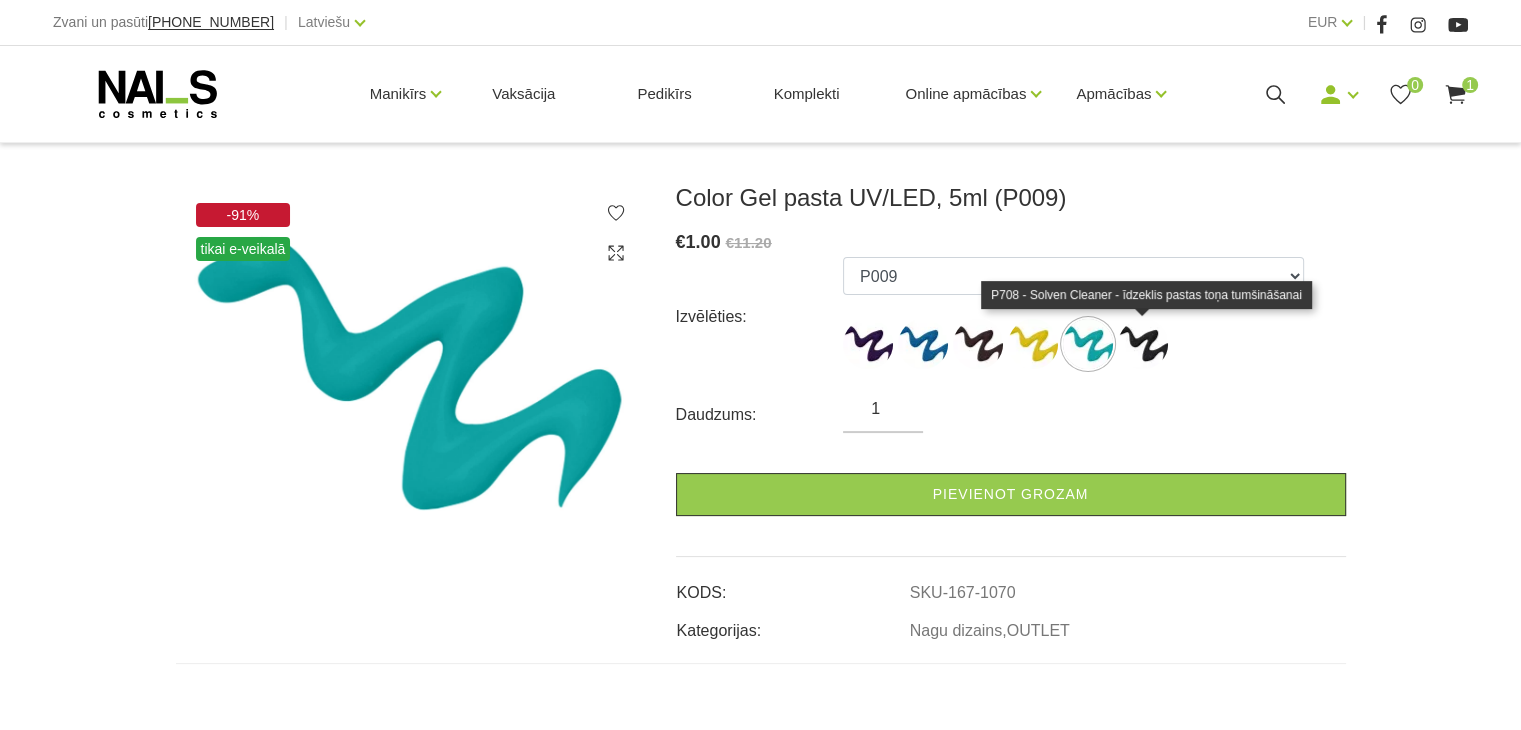 click at bounding box center (1143, 344) 